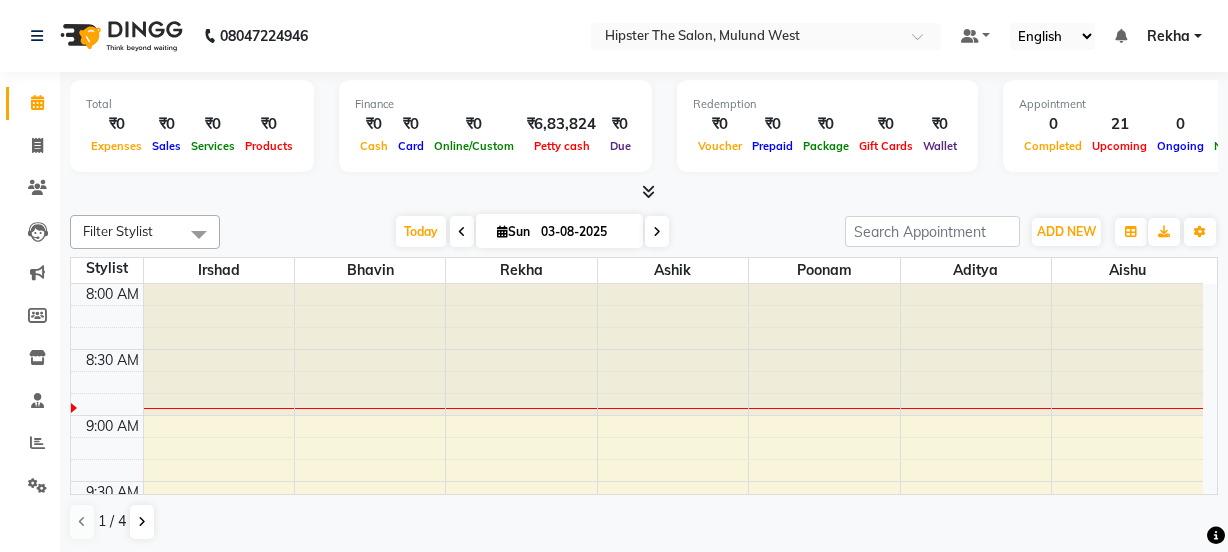 scroll, scrollTop: 0, scrollLeft: 0, axis: both 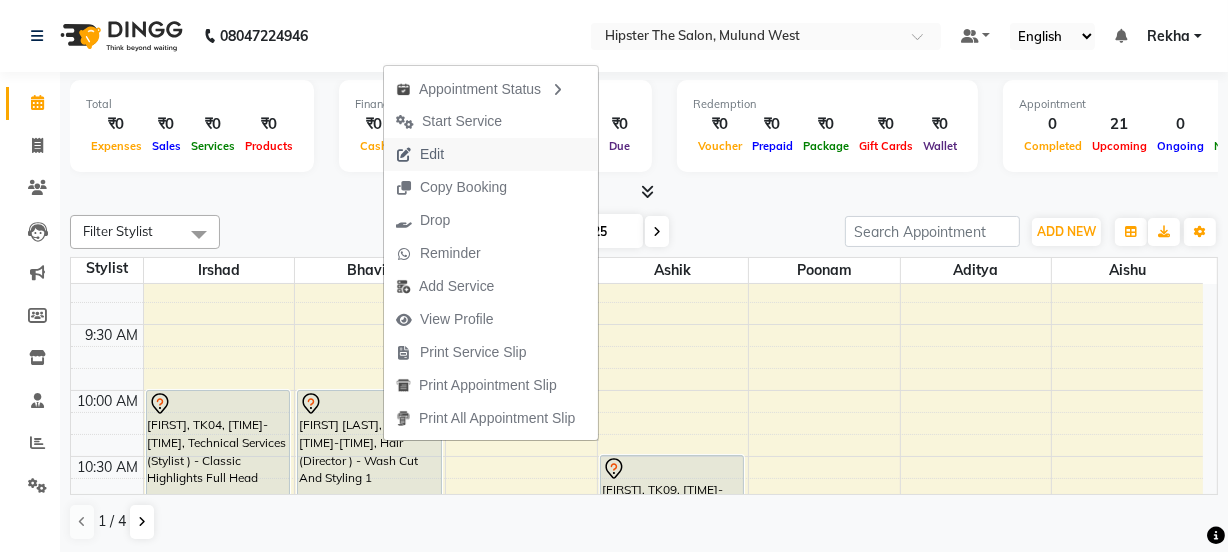 click on "Edit" at bounding box center (432, 154) 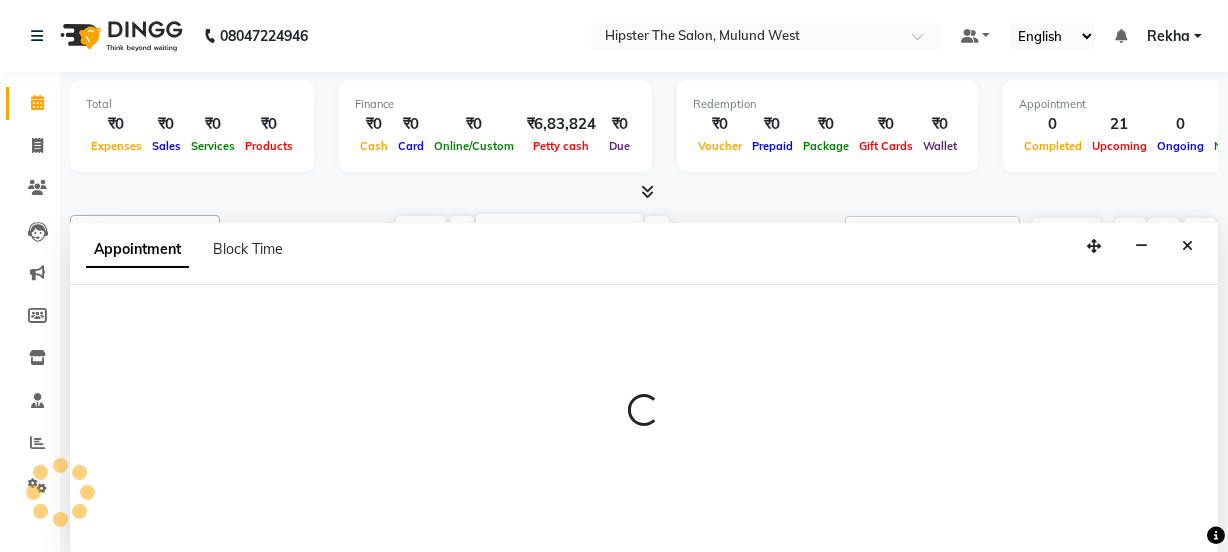 scroll, scrollTop: 0, scrollLeft: 0, axis: both 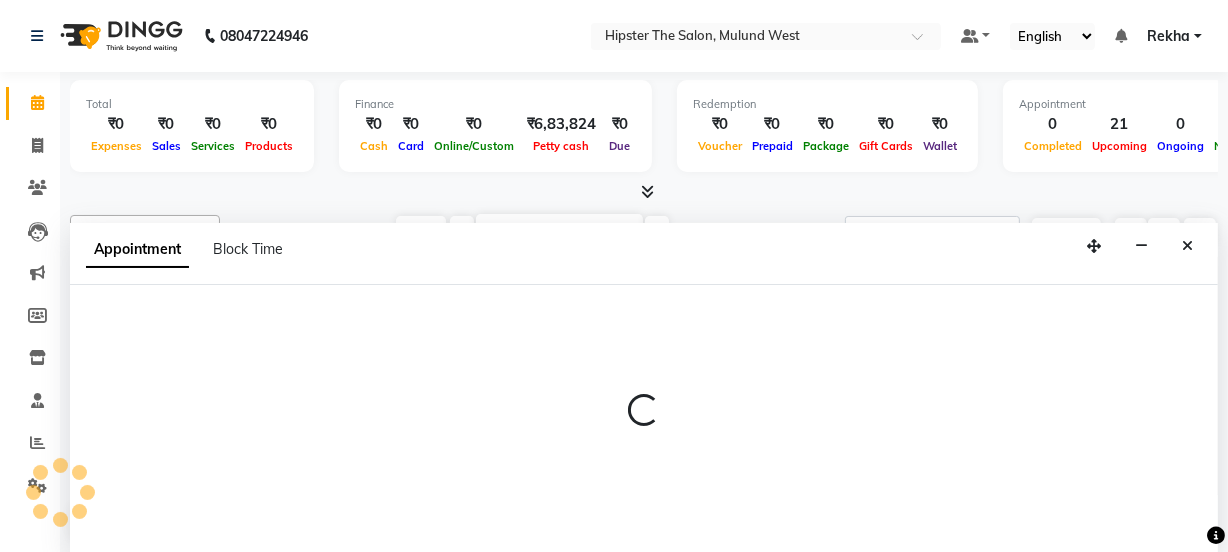 select on "tentative" 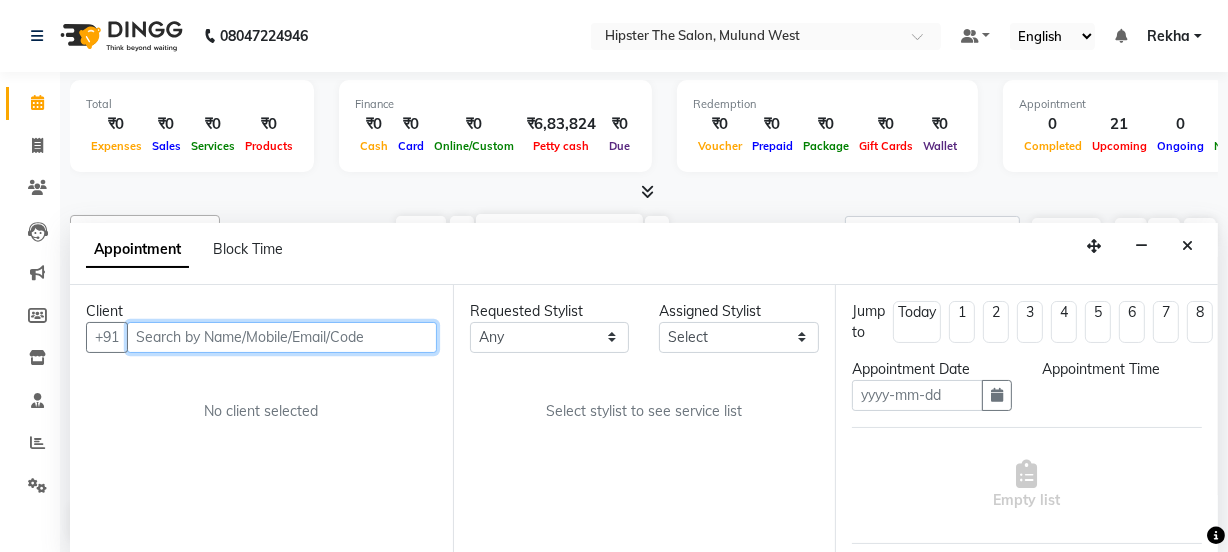 type on "03-08-2025" 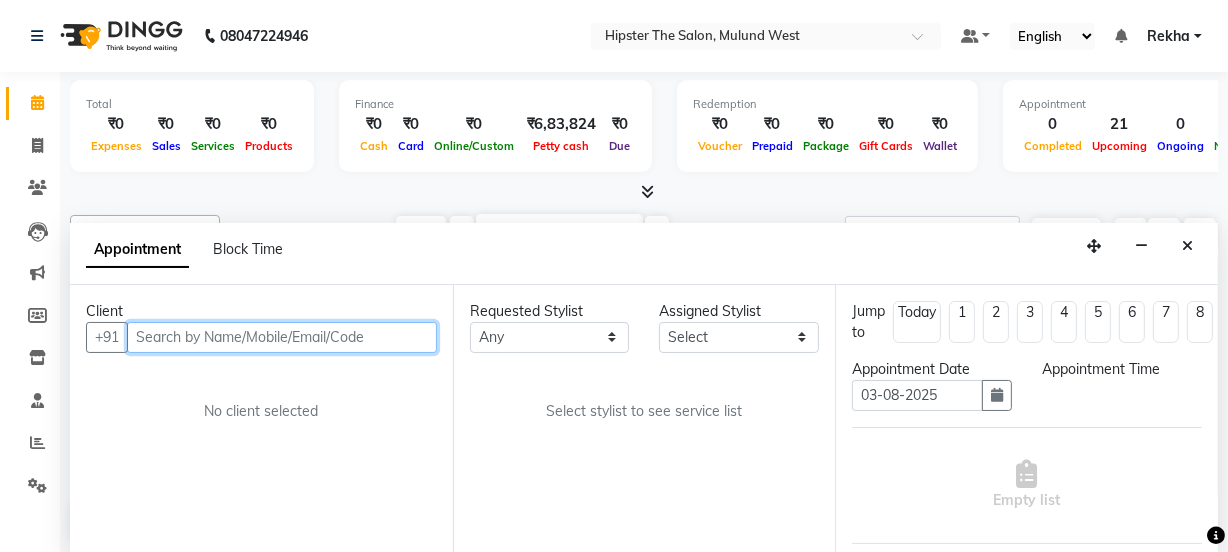 select on "600" 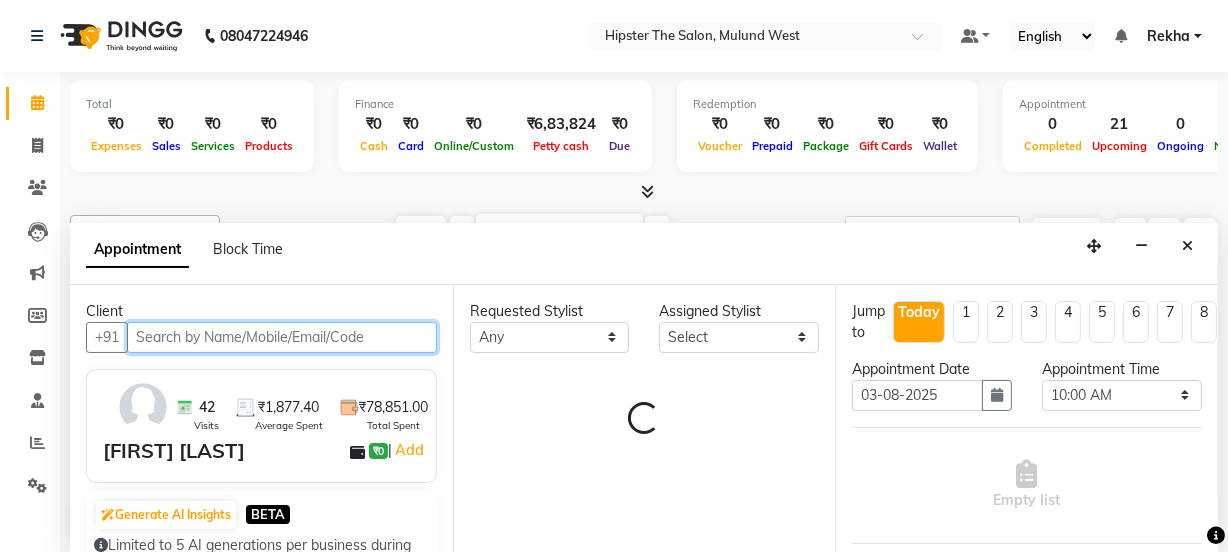 select on "32384" 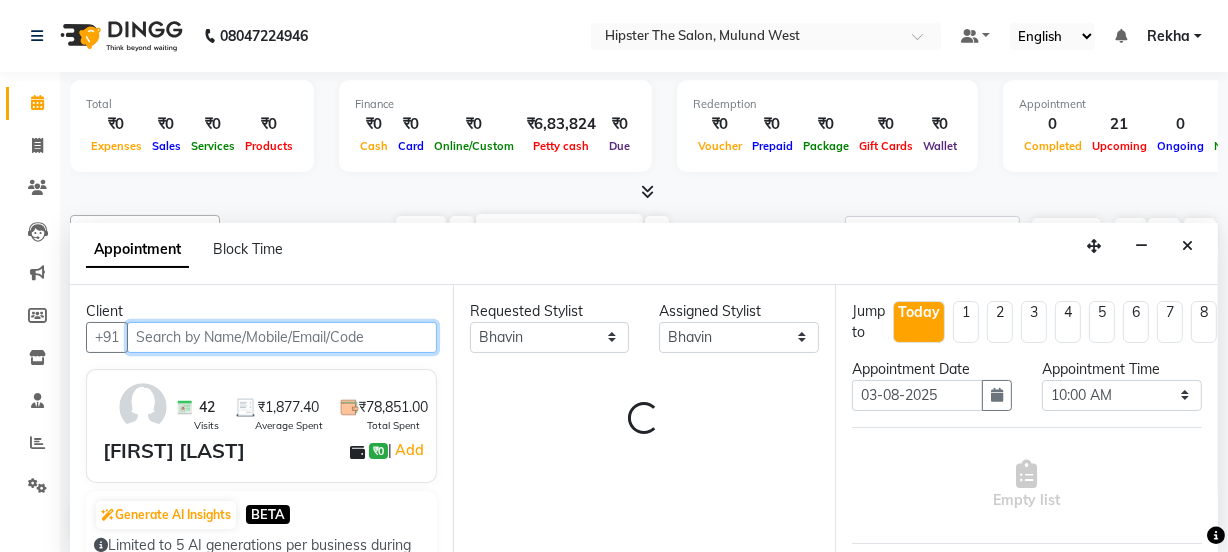 select on "2262" 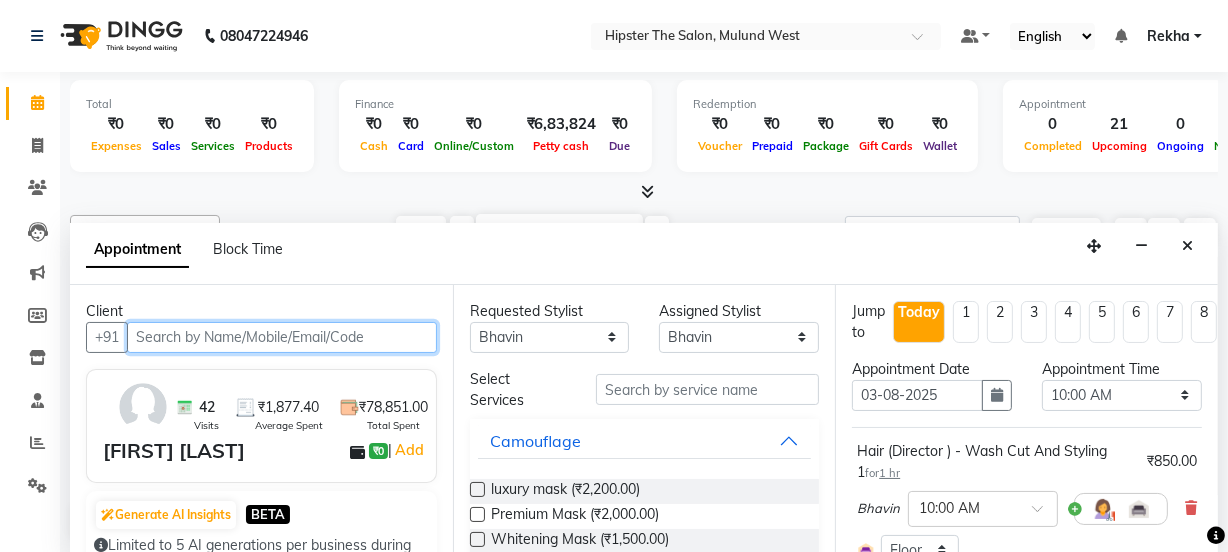 scroll, scrollTop: 0, scrollLeft: 0, axis: both 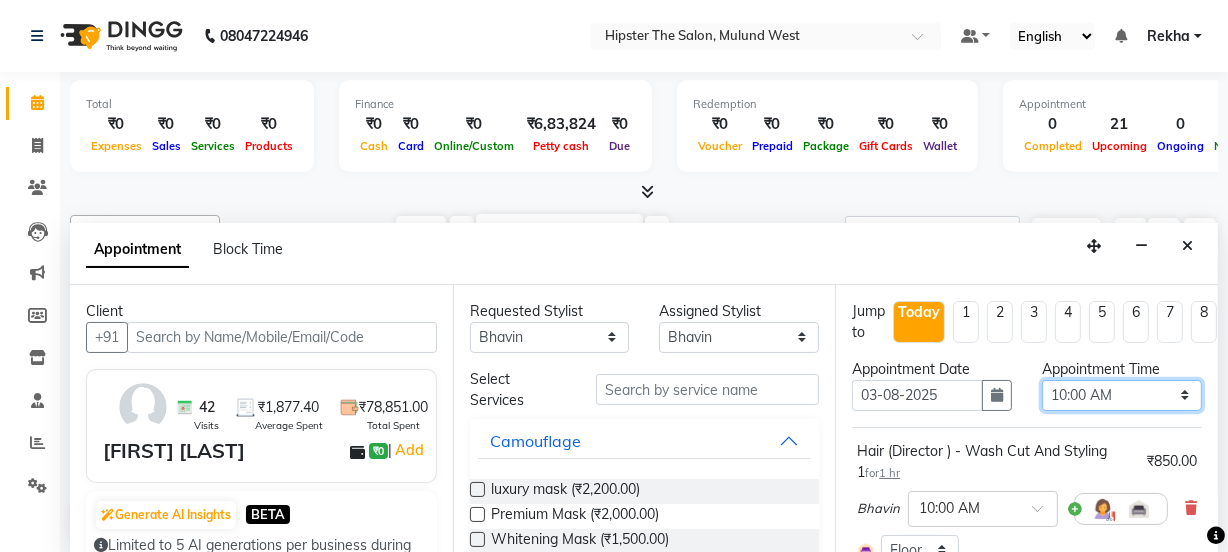 drag, startPoint x: 1114, startPoint y: 383, endPoint x: 1160, endPoint y: 383, distance: 46 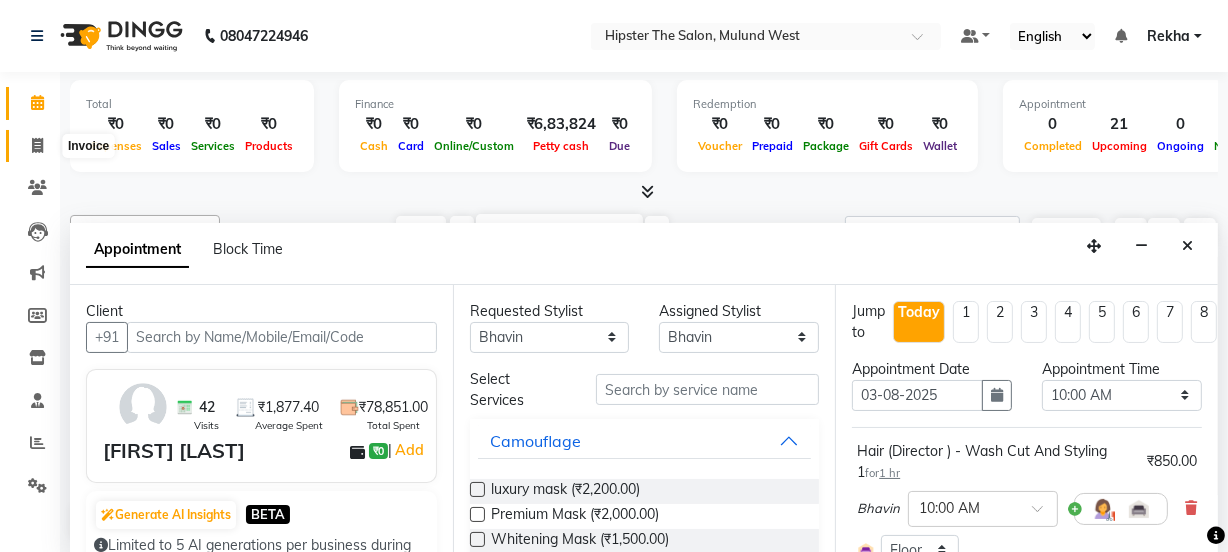 click 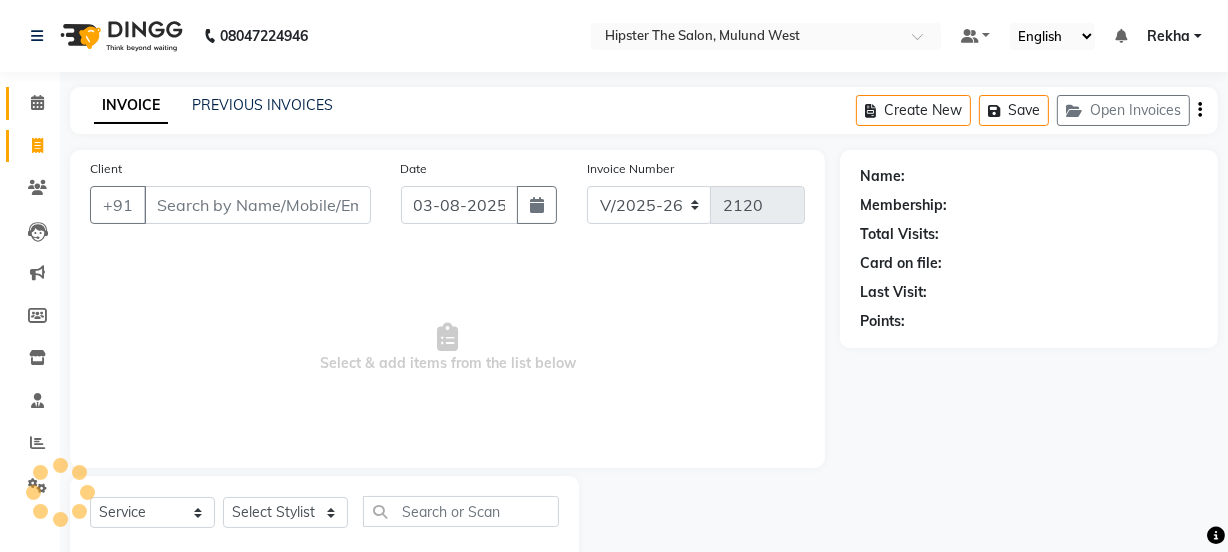 scroll, scrollTop: 0, scrollLeft: 0, axis: both 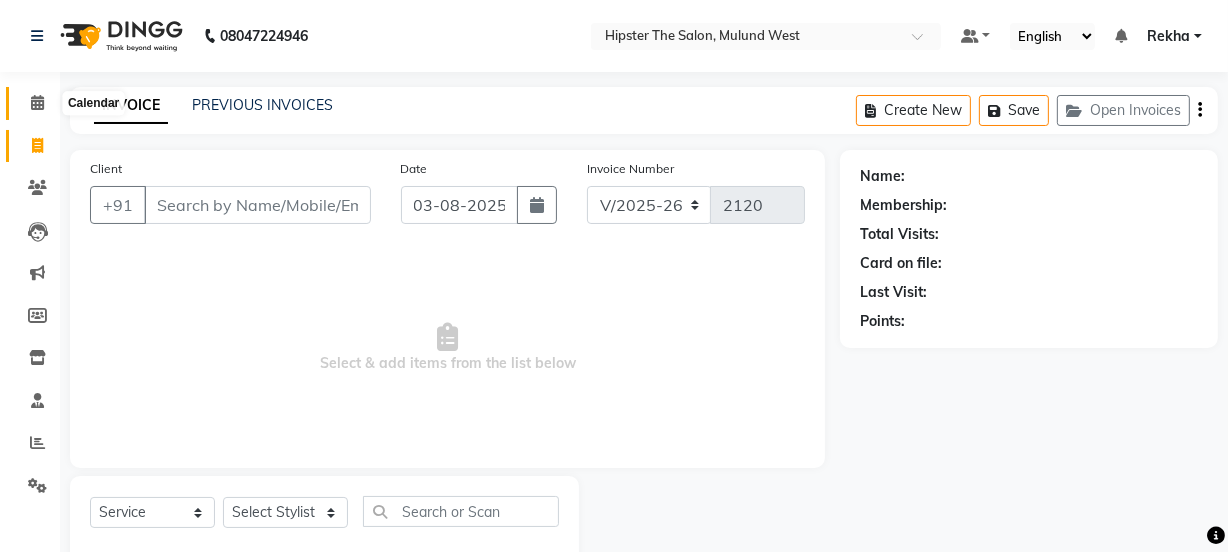 click 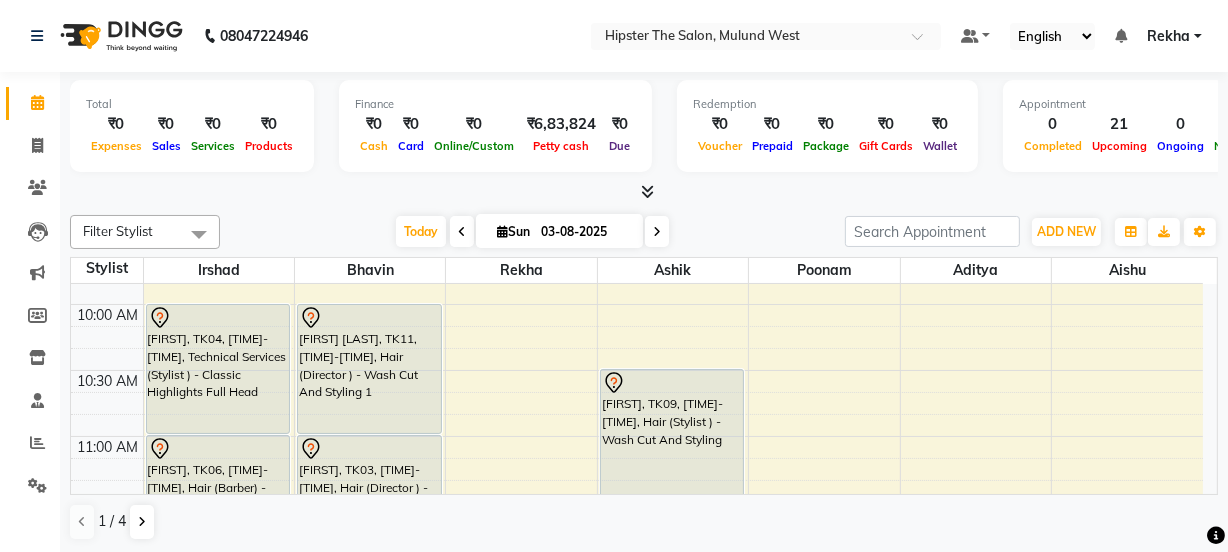 scroll, scrollTop: 266, scrollLeft: 0, axis: vertical 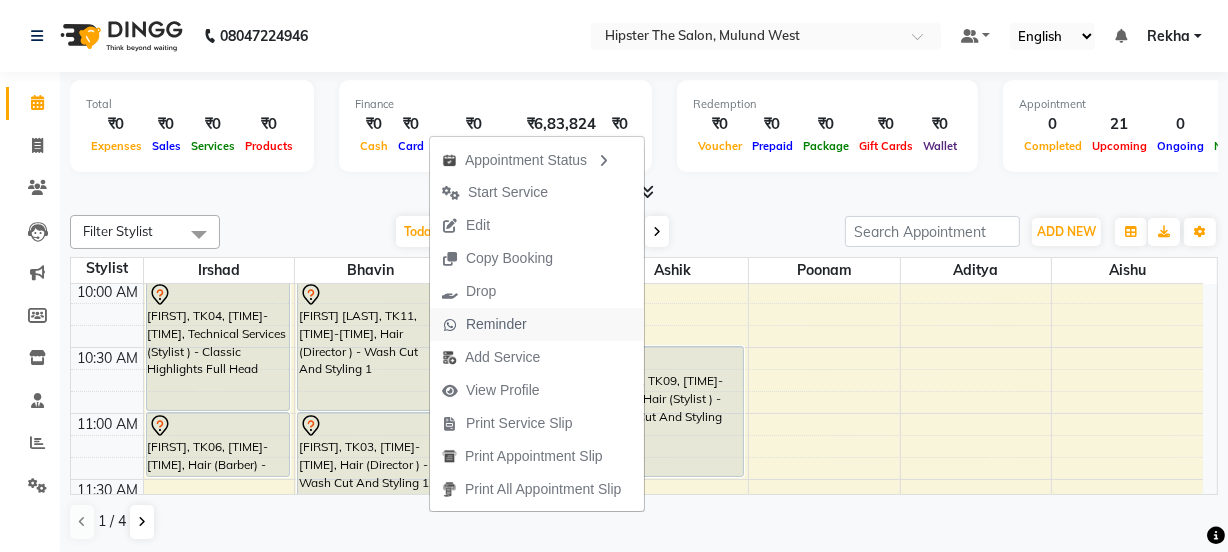 click on "[TIME] [TIME] [TIME] [TIME] [TIME] [TIME] [TIME] [TIME] [TIME] [TIME] [TIME] [TIME] [TIME] [TIME] [TIME] [TIME] [TIME] [TIME] [TIME] [TIME] [TIME] [TIME] [TIME] [TIME] [TIME] [TIME] [TIME] [TIME] [TIME] [TIME]             [FIRST], TK04, [TIME]-[TIME], Technical Services (Stylist ) - Classic Highlights Full Head             [FIRST], TK06, [TIME]-[TIME], Hair (Barber) - Wash Cut And Styling             [FIRST], TK08, [TIME]-[TIME], Hair (Stylist ) - Wash Cut And Styling             [FIRST] [LAST], TK05, [TIME]-[TIME], Hair (Director ) - Wash Cut And Styling             [FIRST] [LAST], TK05, [TIME]-[TIME], Hair (Director ) - Wash Cut And Styling 1             [FIRST], TK08, [TIME]-[TIME], Hair (Stylist ) - Wash Cut And Styling             [FIRST], TK07, [TIME]-[TIME], Hair (Director ) - Wash Cut And Styling             [FIRST] [LAST], TK11, [TIME]-[TIME], Hair (Director ) - Wash Cut And Styling 1" at bounding box center [637, 1007] 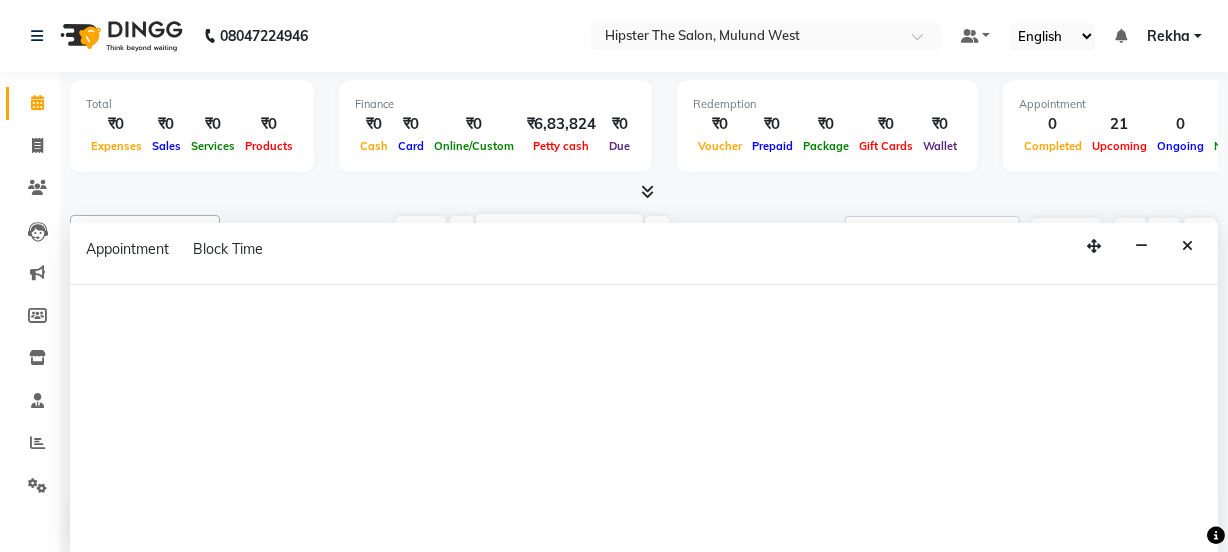 select on "50153" 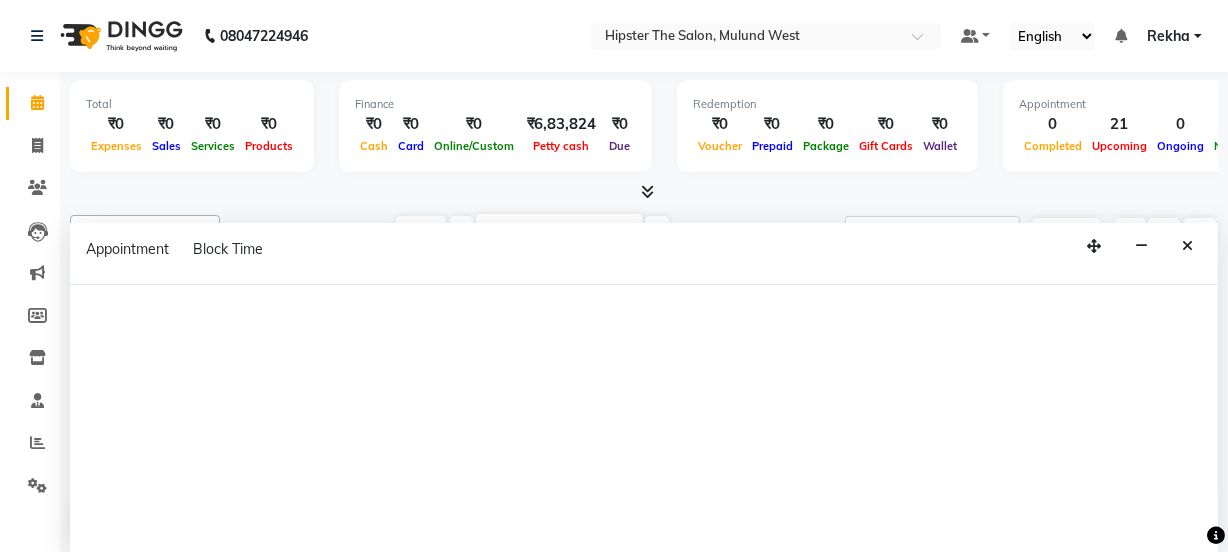 select on "tentative" 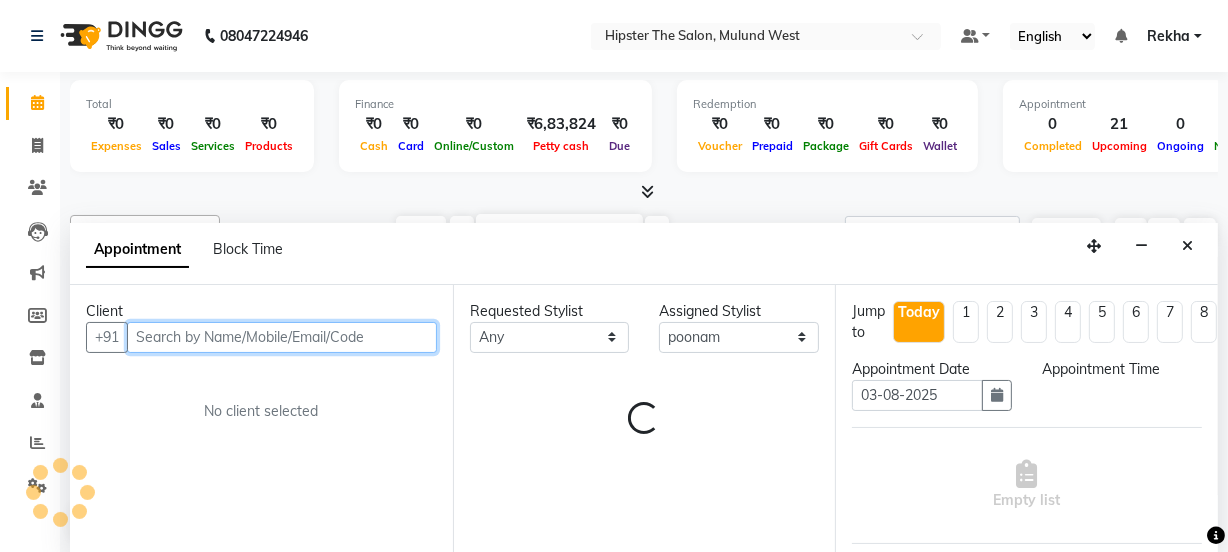 select on "600" 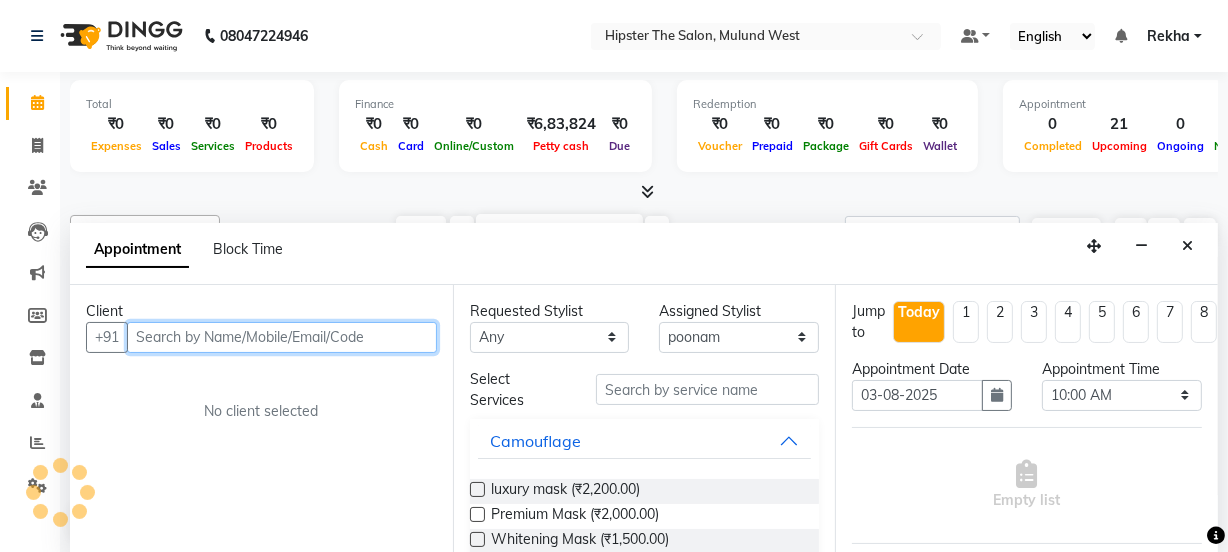 scroll, scrollTop: 0, scrollLeft: 0, axis: both 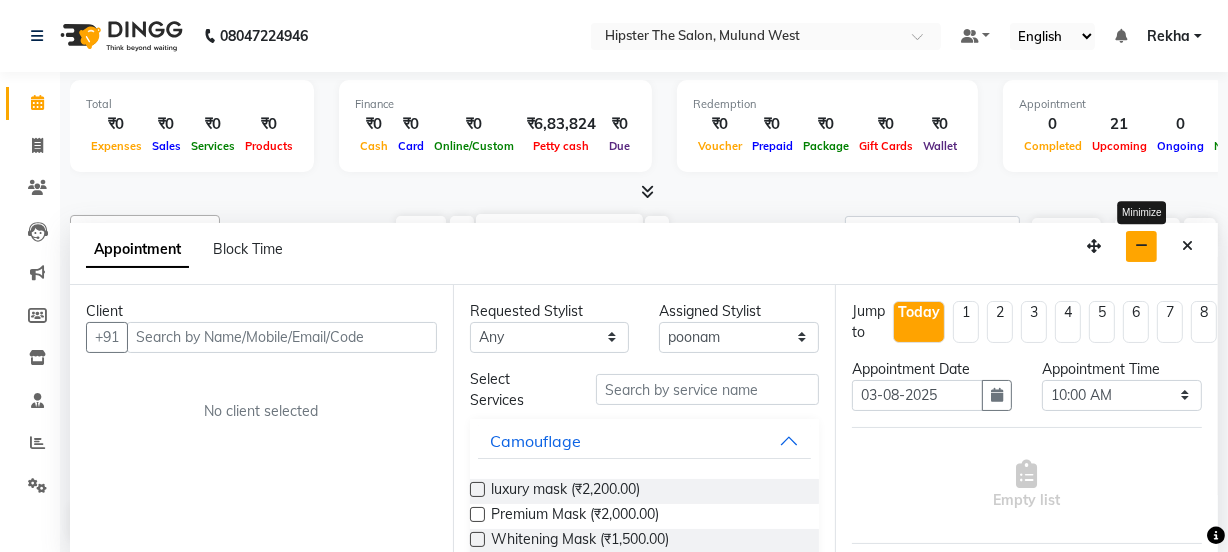 click at bounding box center [1141, 246] 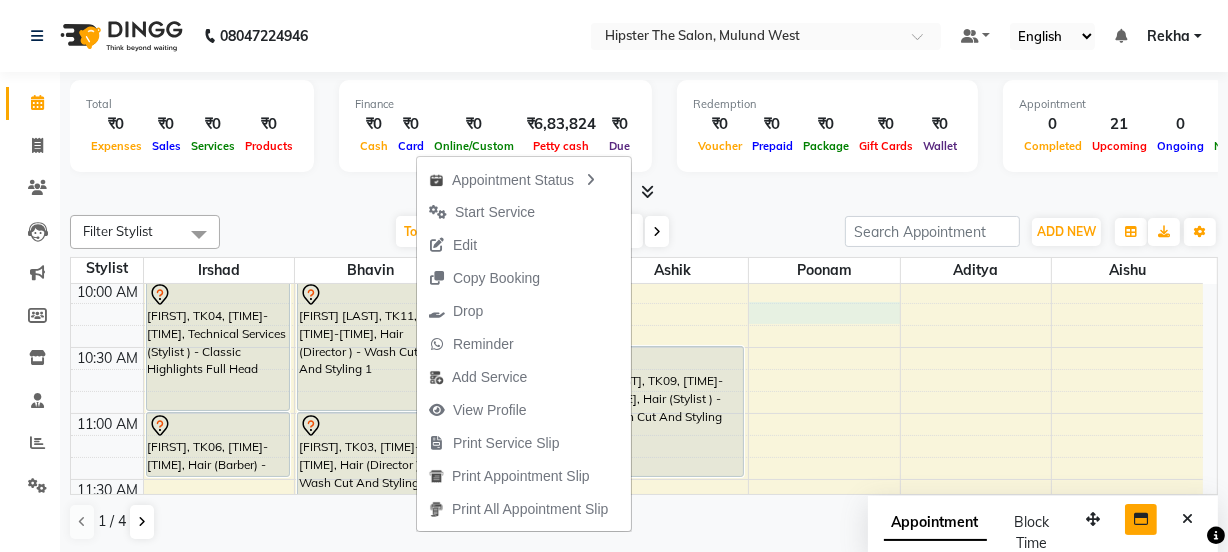 click on "[TIME] [TIME] [TIME] [TIME] [TIME] [TIME] [TIME] [TIME] [TIME] [TIME] [TIME] [TIME] [TIME] [TIME] [TIME] [TIME] [TIME] [TIME] [TIME] [TIME] [TIME] [TIME] [TIME] [TIME] [TIME] [TIME] [TIME] [TIME] [TIME] [TIME]             [FIRST], TK04, [TIME]-[TIME], Technical Services (Stylist ) - Classic Highlights Full Head             [FIRST], TK06, [TIME]-[TIME], Hair (Barber) - Wash Cut And Styling             [FIRST], TK08, [TIME]-[TIME], Hair (Stylist ) - Wash Cut And Styling             [FIRST] [LAST], TK05, [TIME]-[TIME], Hair (Director ) - Wash Cut And Styling             [FIRST] [LAST], TK05, [TIME]-[TIME], Hair (Director ) - Wash Cut And Styling 1             [FIRST], TK08, [TIME]-[TIME], Hair (Stylist ) - Wash Cut And Styling             [FIRST], TK07, [TIME]-[TIME], Hair (Director ) - Wash Cut And Styling             [FIRST] [LAST], TK11, [TIME]-[TIME], Hair (Director ) - Wash Cut And Styling 1" at bounding box center [637, 1007] 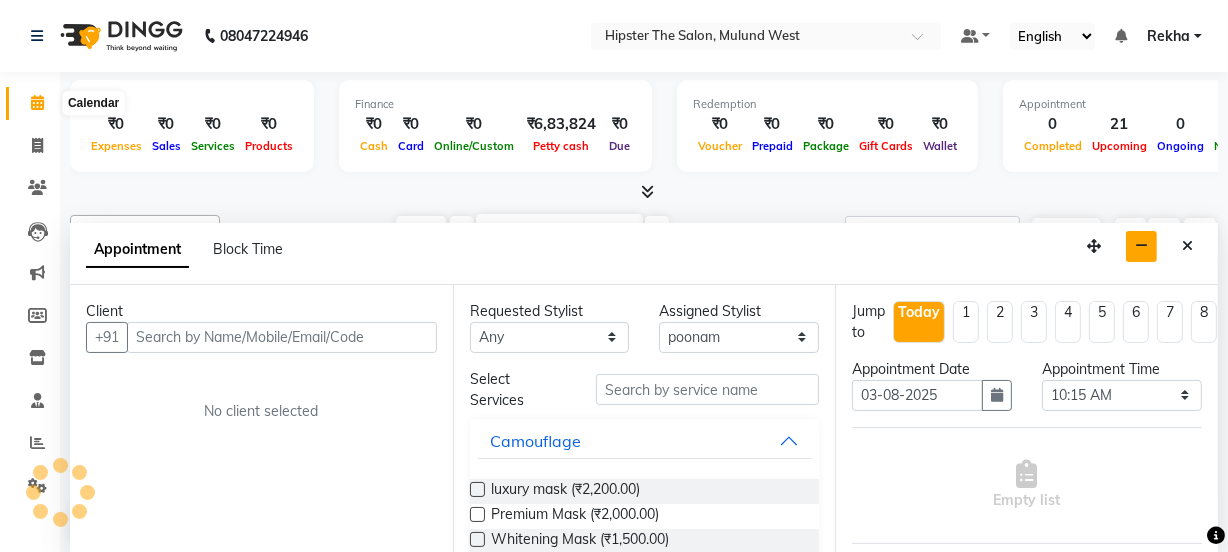 click 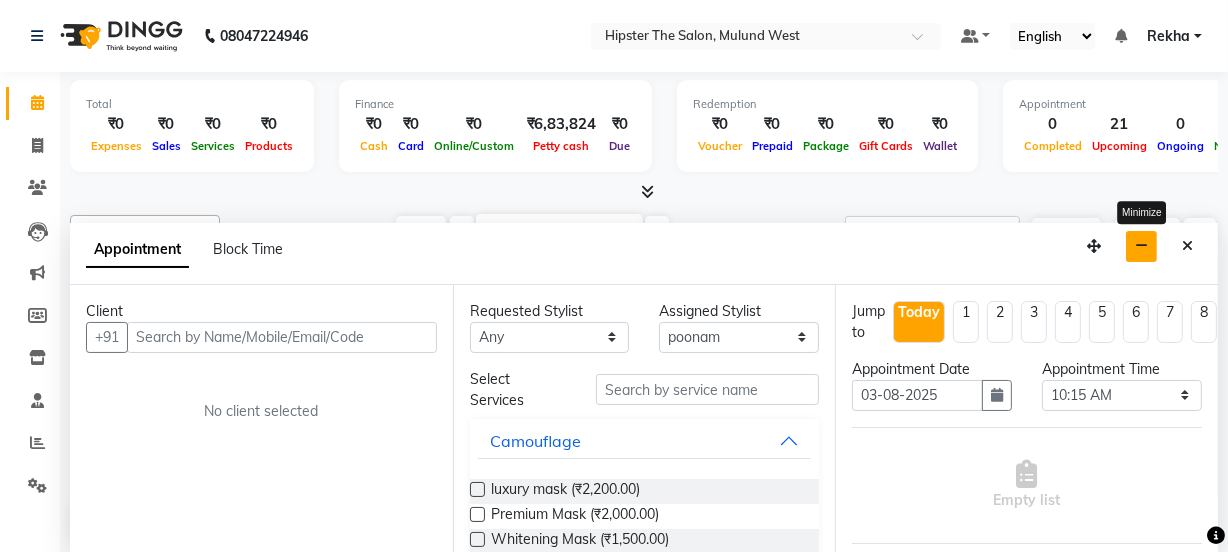 click at bounding box center (1141, 246) 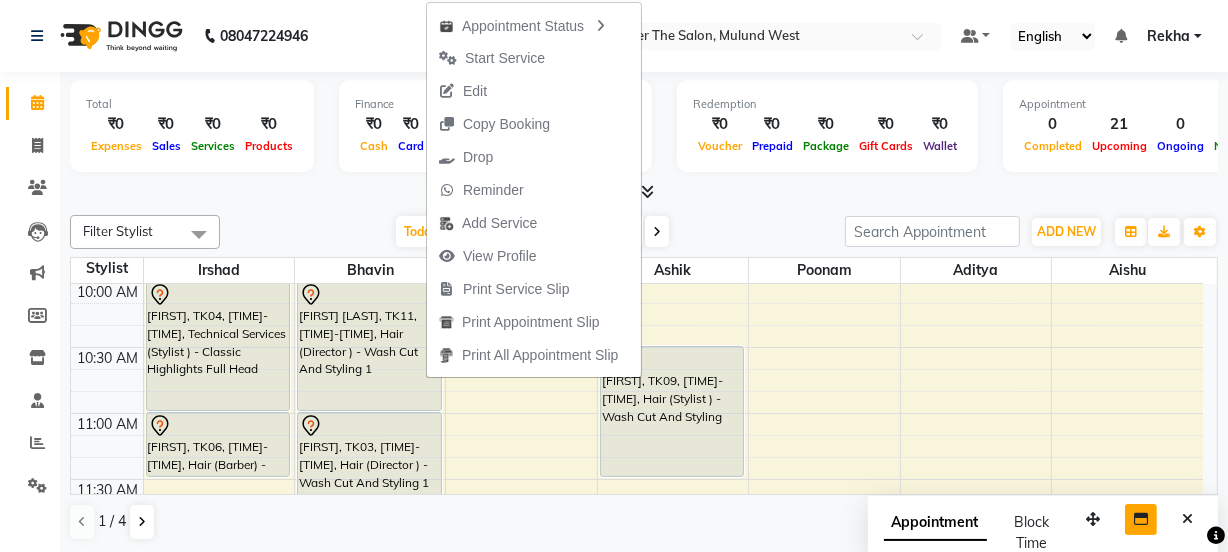 click on "[TIME] [TIME] [TIME] [TIME] [TIME] [TIME] [TIME] [TIME] [TIME] [TIME] [TIME] [TIME] [TIME] [TIME] [TIME] [TIME] [TIME] [TIME] [TIME] [TIME] [TIME] [TIME] [TIME] [TIME] [TIME] [TIME] [TIME] [TIME] [TIME] [TIME]             [FIRST], TK04, [TIME]-[TIME], Technical Services (Stylist ) - Classic Highlights Full Head             [FIRST], TK06, [TIME]-[TIME], Hair (Barber) - Wash Cut And Styling             [FIRST], TK08, [TIME]-[TIME], Hair (Stylist ) - Wash Cut And Styling             [FIRST] [LAST], TK05, [TIME]-[TIME], Hair (Director ) - Wash Cut And Styling             [FIRST] [LAST], TK05, [TIME]-[TIME], Hair (Director ) - Wash Cut And Styling 1             [FIRST], TK08, [TIME]-[TIME], Hair (Stylist ) - Wash Cut And Styling             [FIRST], TK07, [TIME]-[TIME], Hair (Director ) - Wash Cut And Styling             [FIRST] [LAST], TK11, [TIME]-[TIME], Hair (Director ) - Wash Cut And Styling 1" at bounding box center (637, 1007) 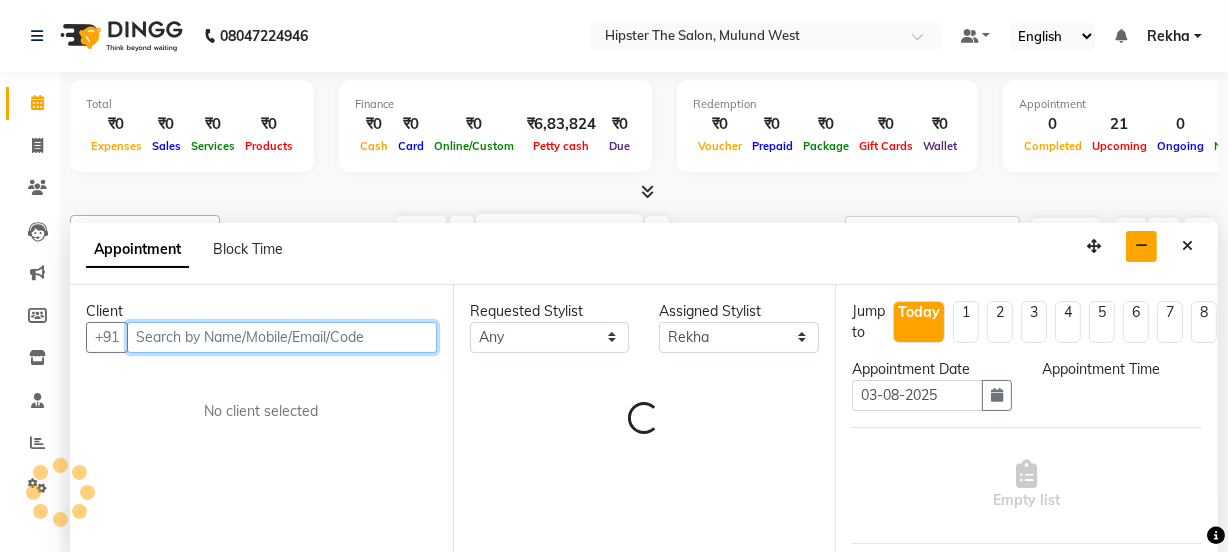 select on "675" 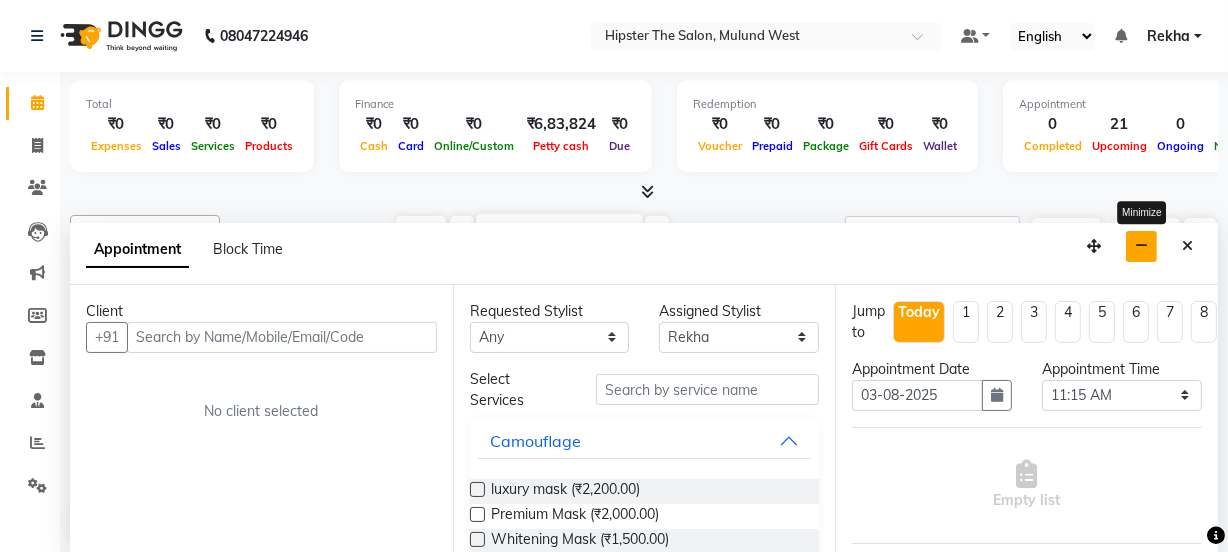 click at bounding box center (1141, 246) 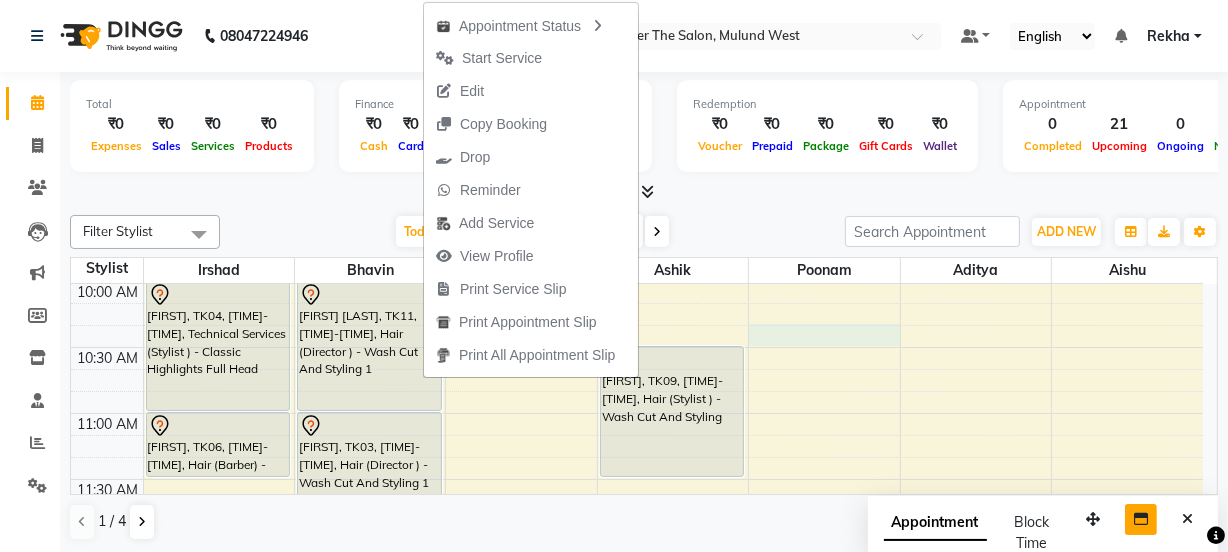 click on "[TIME] [TIME] [TIME] [TIME] [TIME] [TIME] [TIME] [TIME] [TIME] [TIME] [TIME] [TIME] [TIME] [TIME] [TIME] [TIME] [TIME] [TIME] [TIME] [TIME] [TIME] [TIME] [TIME] [TIME] [TIME] [TIME] [TIME] [TIME] [TIME] [TIME]             [FIRST], TK04, [TIME]-[TIME], Technical Services (Stylist ) - Classic Highlights Full Head             [FIRST], TK06, [TIME]-[TIME], Hair (Barber) - Wash Cut And Styling             [FIRST], TK08, [TIME]-[TIME], Hair (Stylist ) - Wash Cut And Styling             [FIRST] [LAST], TK05, [TIME]-[TIME], Hair (Director ) - Wash Cut And Styling             [FIRST] [LAST], TK05, [TIME]-[TIME], Hair (Director ) - Wash Cut And Styling 1             [FIRST], TK08, [TIME]-[TIME], Hair (Stylist ) - Wash Cut And Styling             [FIRST], TK07, [TIME]-[TIME], Hair (Director ) - Wash Cut And Styling             [FIRST] [LAST], TK11, [TIME]-[TIME], Hair (Director ) - Wash Cut And Styling 1" at bounding box center (637, 1007) 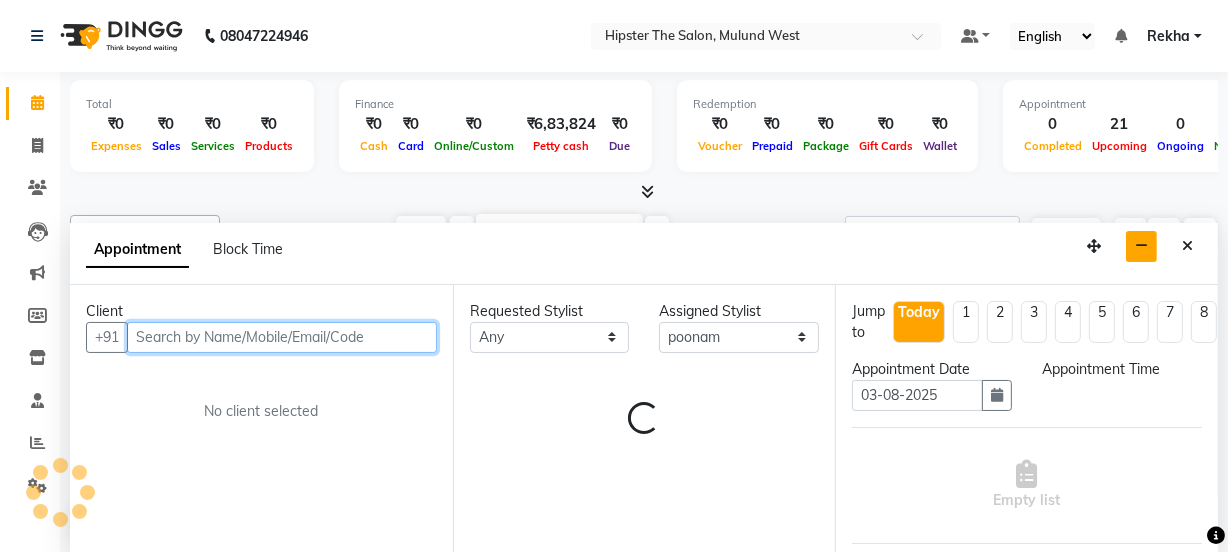 select on "615" 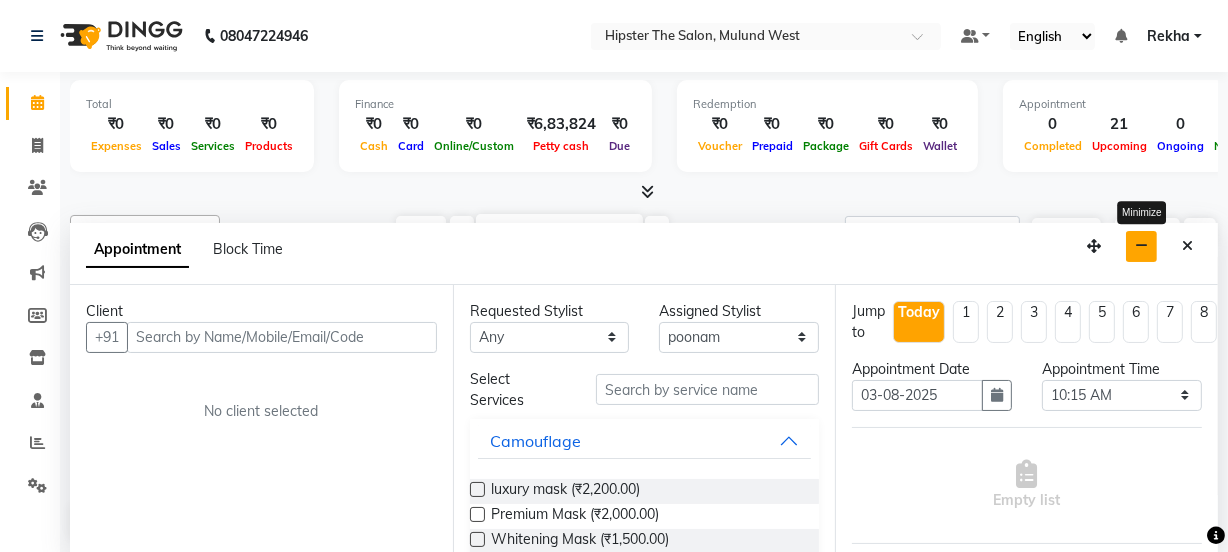 click at bounding box center [1141, 246] 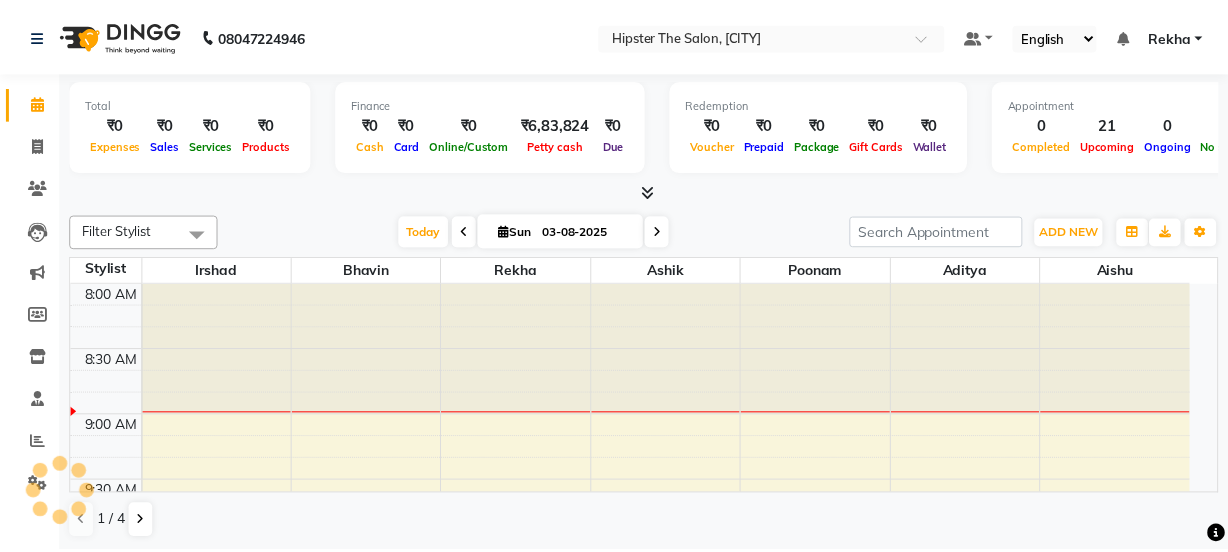 scroll, scrollTop: 0, scrollLeft: 0, axis: both 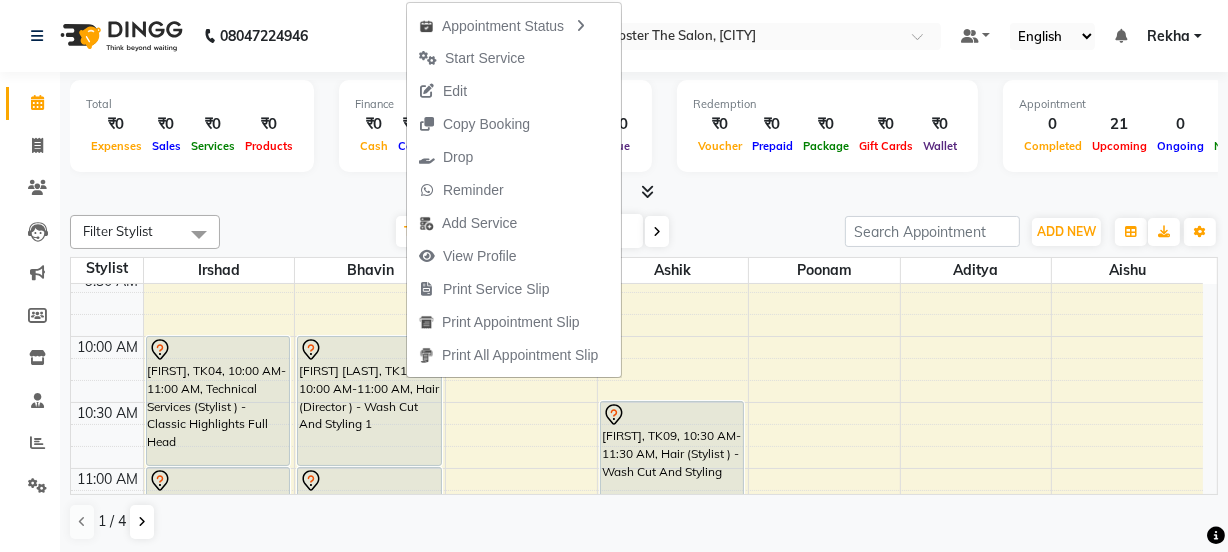 click on "8:00 AM 8:30 AM 9:00 AM 9:30 AM 10:00 AM 10:30 AM 11:00 AM 11:30 AM 12:00 PM 12:30 PM 1:00 PM 1:30 PM 2:00 PM 2:30 PM 3:00 PM 3:30 PM 4:00 PM 4:30 PM 5:00 PM 5:30 PM 6:00 PM 6:30 PM 7:00 PM 7:30 PM 8:00 PM 8:30 PM 9:00 PM 9:30 PM 10:00 PM 10:30 PM             [FIRST], TK04, 10:00 AM-11:00 AM, Technical Services (Stylist ) - Classic Highlights Full Head             [FIRST], TK06, 11:00 AM-11:30 AM, Hair (Barber) - Wash Cut And Styling             [FIRST], TK08, 02:00 PM-03:00 PM, Hair (Stylist ) - Wash Cut And Styling             [FIRST] [LAST], TK05, 02:45 PM-03:45 PM, Hair (Director ) - Wash Cut And Styling             [FIRST] [LAST], TK05, 03:30 PM-04:30 PM, Hair (Director ) - Wash Cut And Styling 1             [FIRST], TK08, 03:00 PM-04:00 PM, Hair (Stylist ) - Wash Cut And Styling             [FIRST], TK07, 04:00 PM-05:00 PM, Hair (Director ) - Wash Cut And Styling             [FIRST] [LAST], TK11, 10:00 AM-11:00 AM, Hair (Director ) - Wash Cut And Styling 1" at bounding box center [637, 1062] 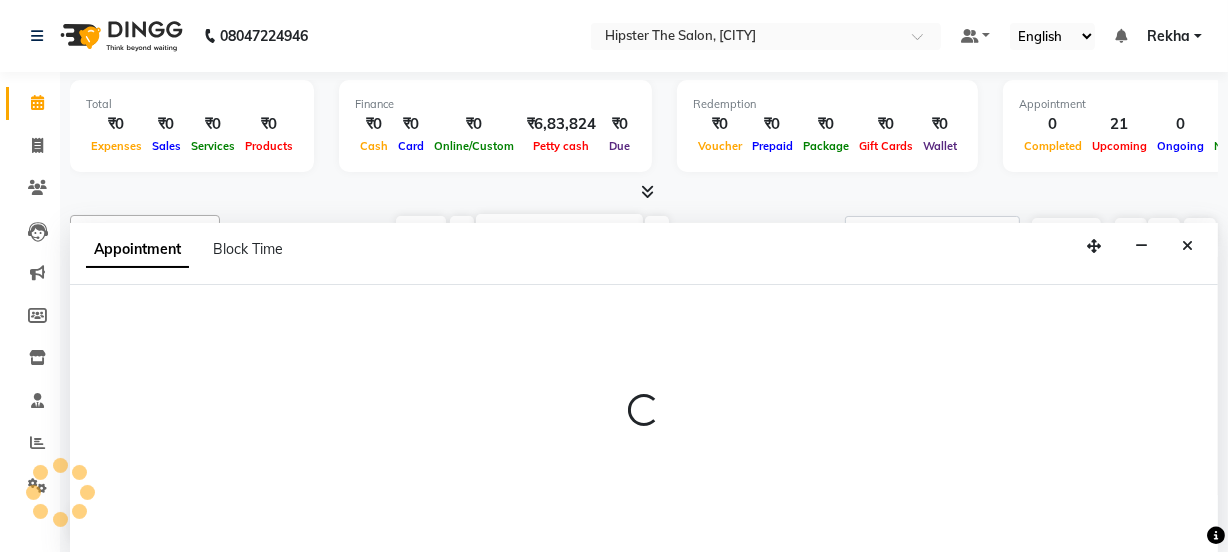 click at bounding box center [644, 419] 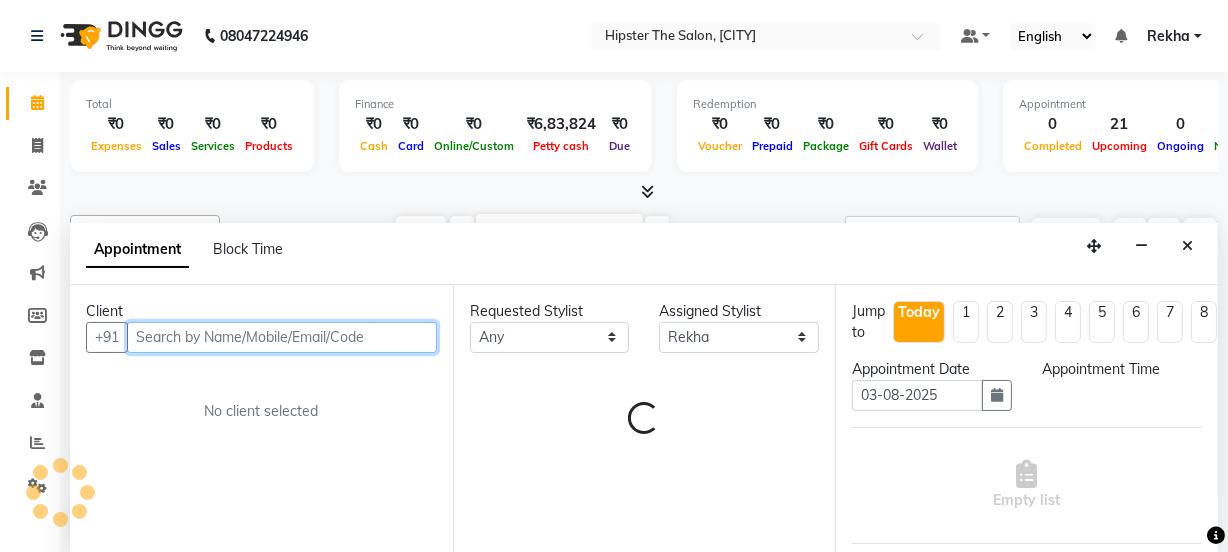 select on "615" 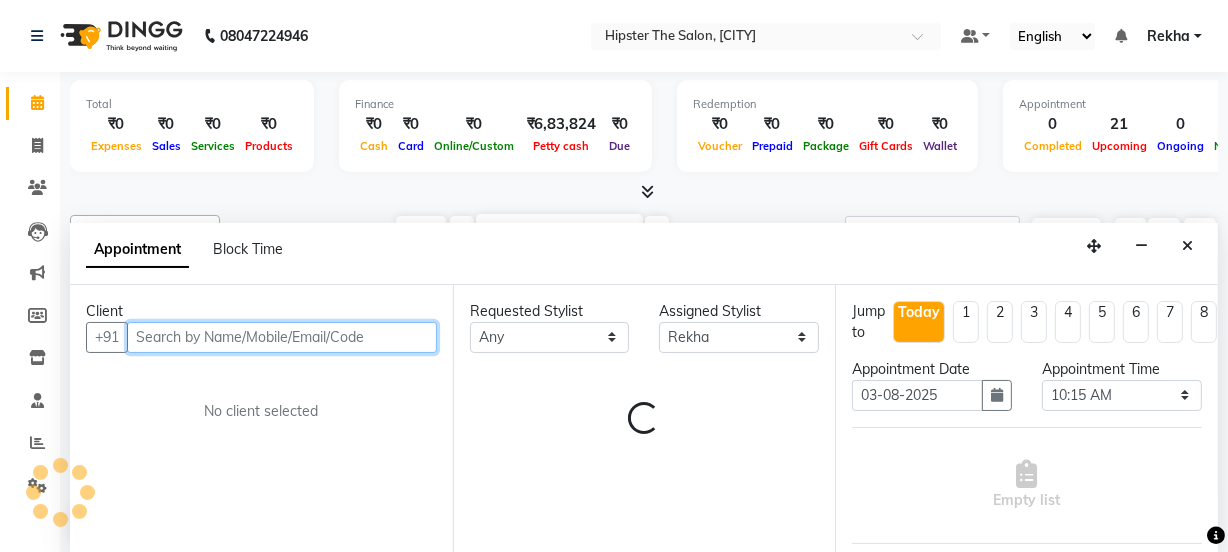 scroll, scrollTop: 0, scrollLeft: 0, axis: both 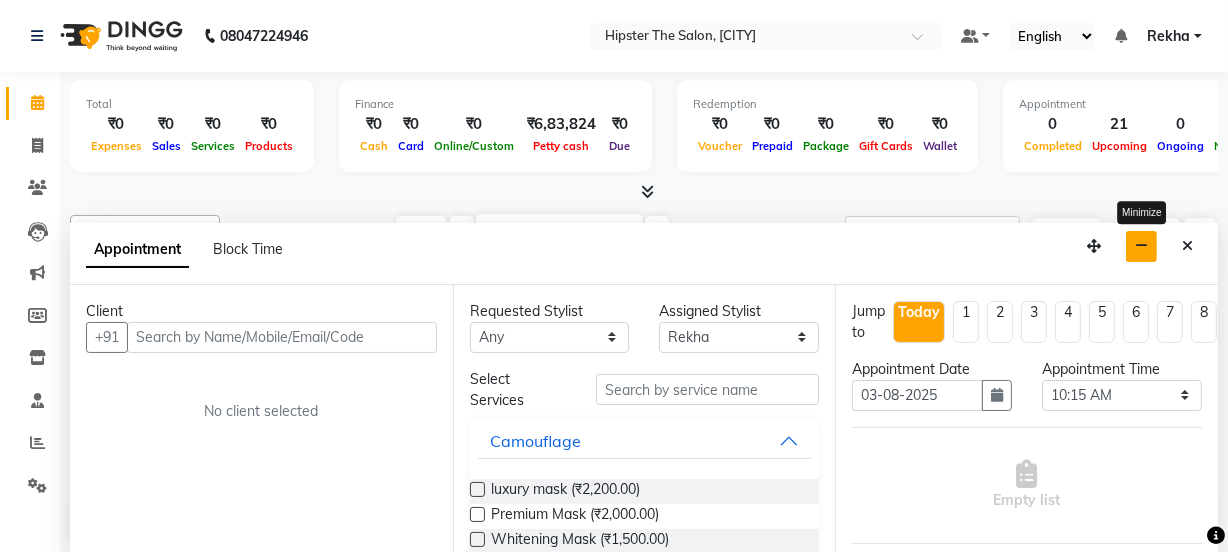 click at bounding box center (1141, 246) 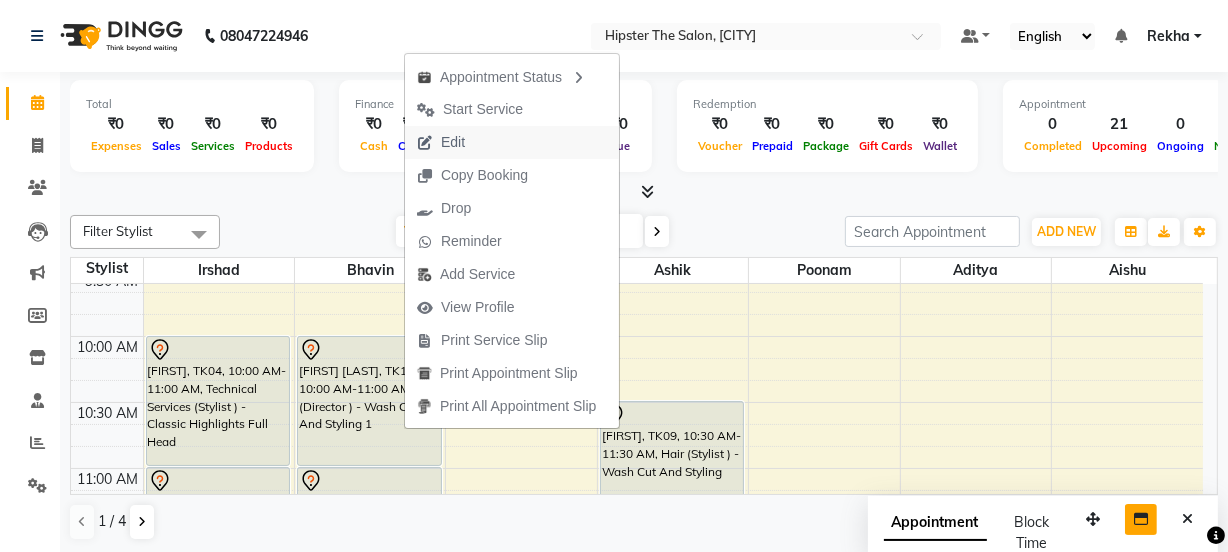 click on "Edit" at bounding box center [441, 142] 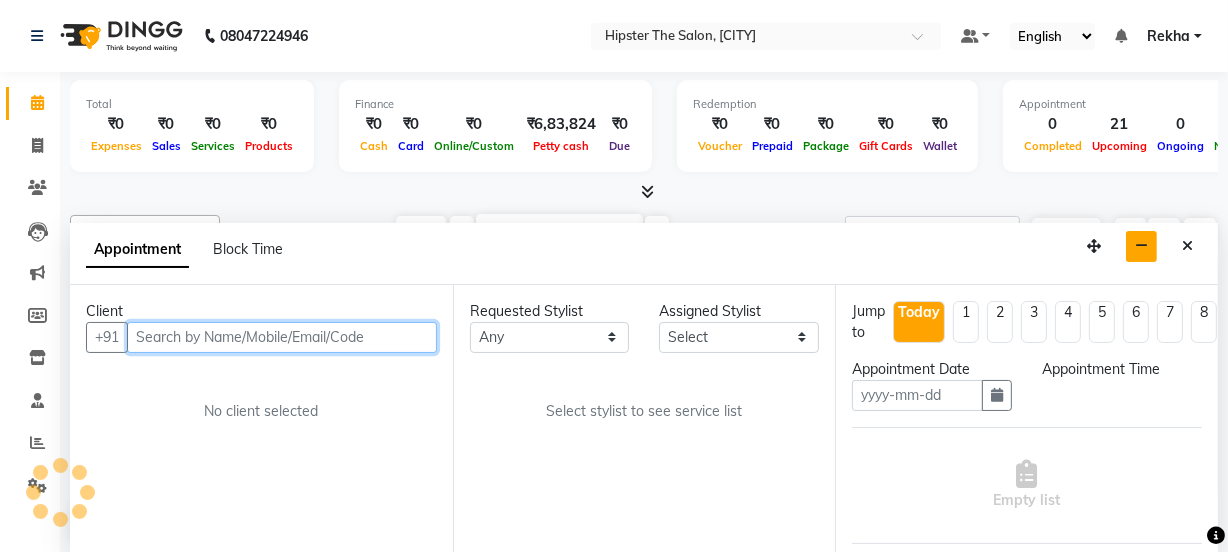 type on "03-08-2025" 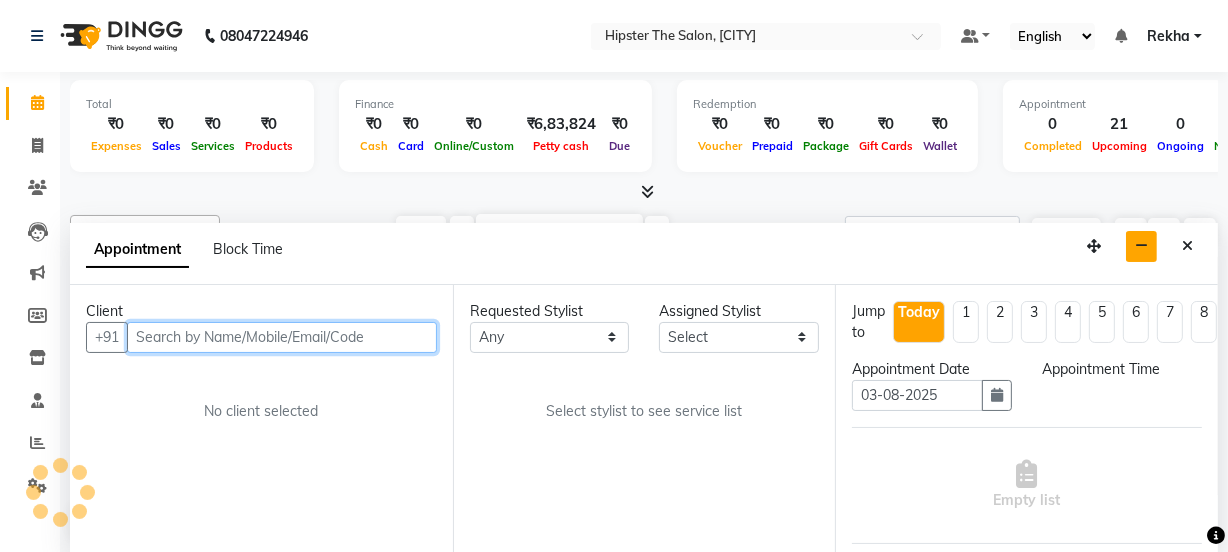 scroll, scrollTop: 0, scrollLeft: 0, axis: both 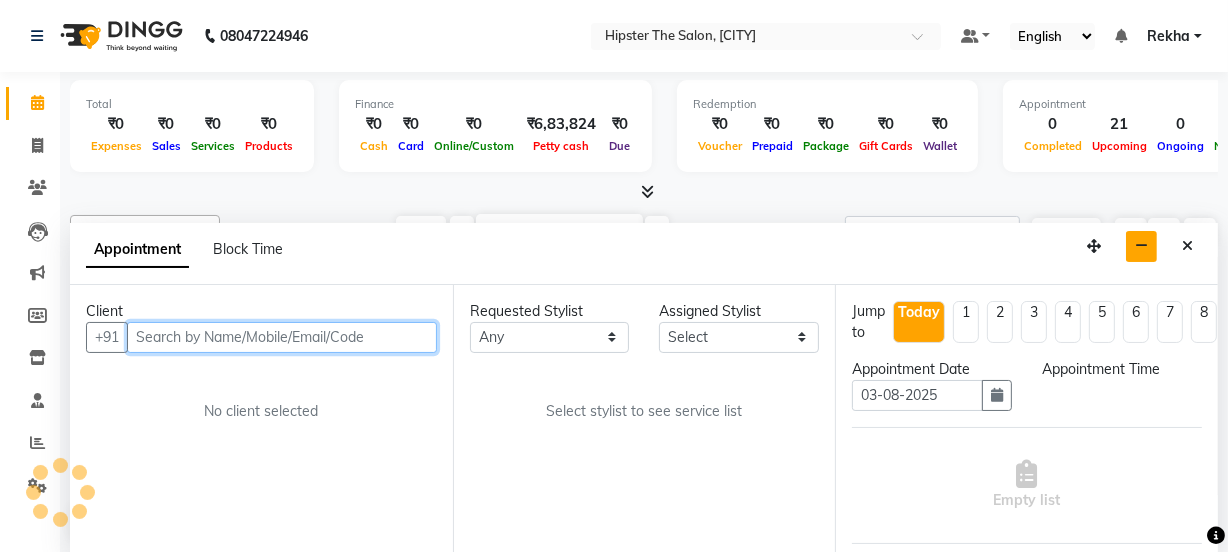 select on "600" 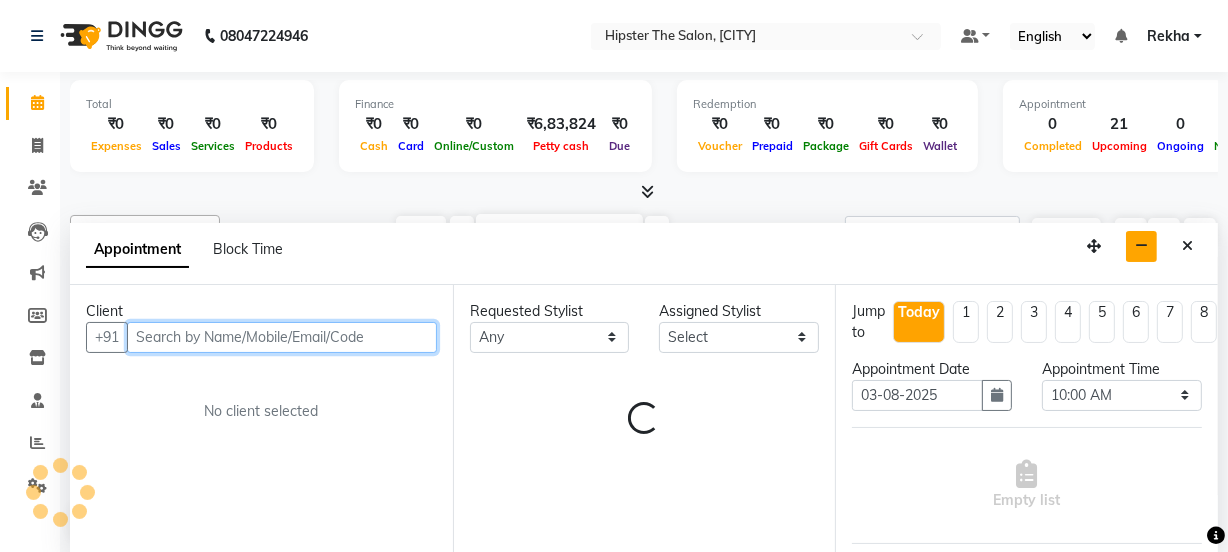 select on "32384" 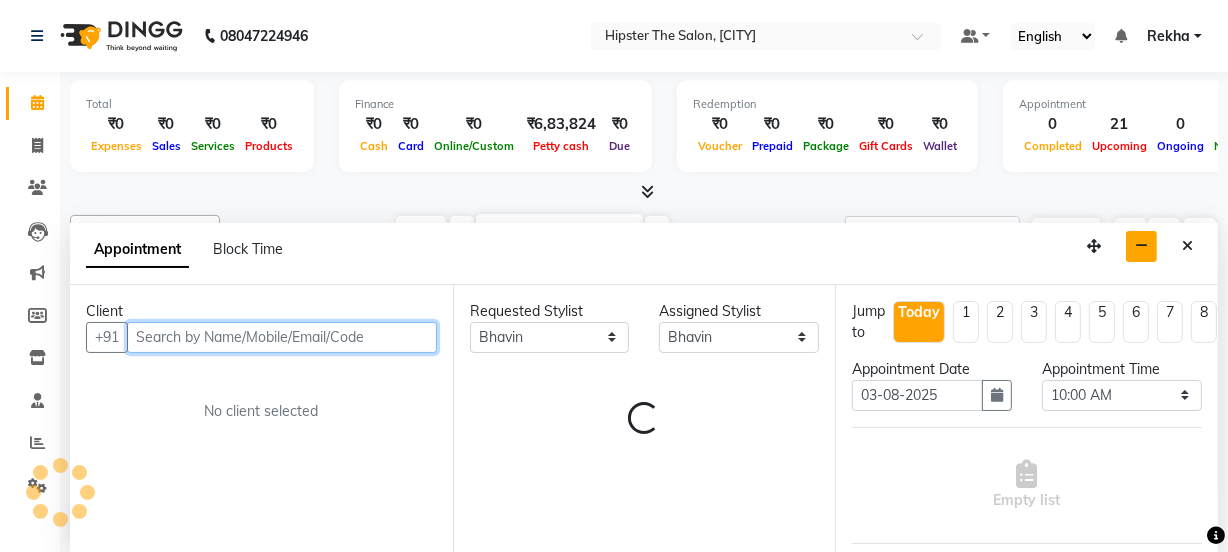 select on "2262" 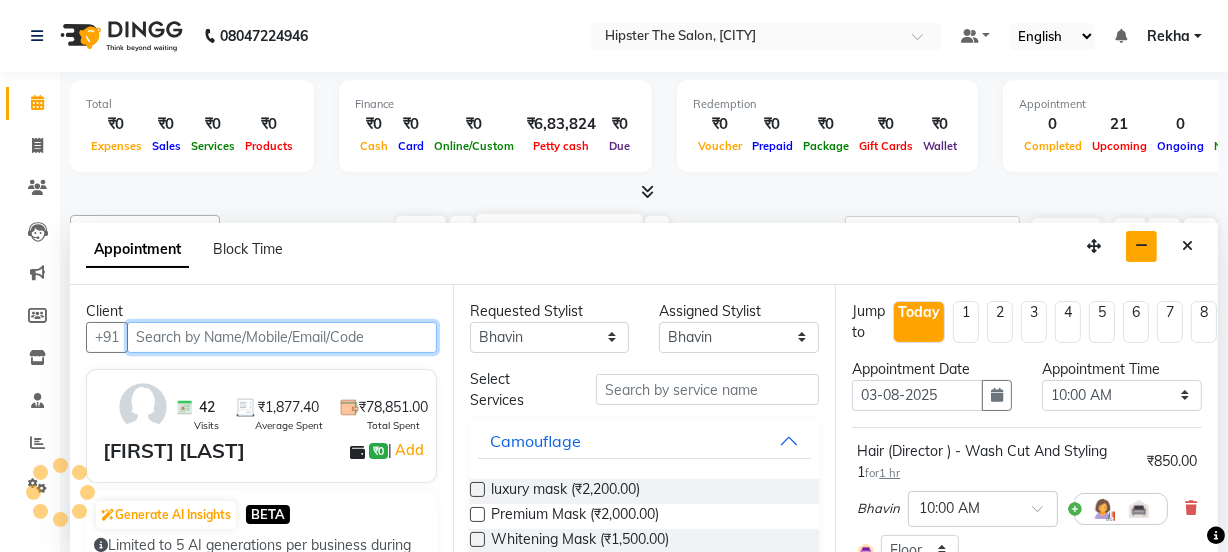 scroll, scrollTop: 309, scrollLeft: 0, axis: vertical 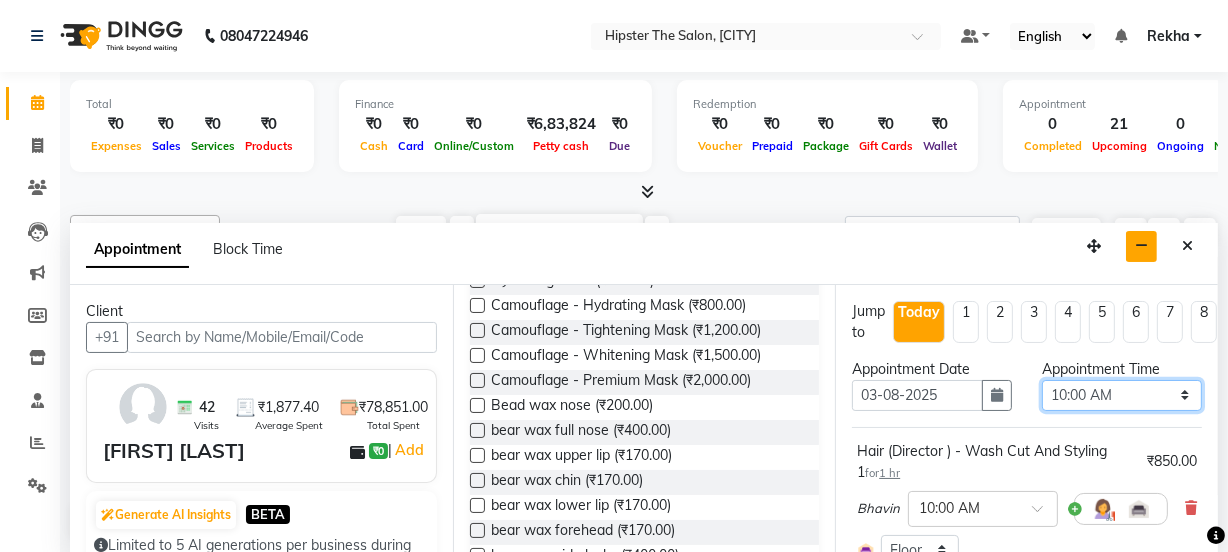 click on "Select 09:00 AM 09:15 AM 09:30 AM 09:45 AM 10:00 AM 10:15 AM 10:30 AM 10:45 AM 11:00 AM 11:15 AM 11:30 AM 11:45 AM 12:00 PM 12:15 PM 12:30 PM 12:45 PM 01:00 PM 01:15 PM 01:30 PM 01:45 PM 02:00 PM 02:15 PM 02:30 PM 02:45 PM 03:00 PM 03:15 PM 03:30 PM 03:45 PM 04:00 PM 04:15 PM 04:30 PM 04:45 PM 05:00 PM 05:15 PM 05:30 PM 05:45 PM 06:00 PM 06:15 PM 06:30 PM 06:45 PM 07:00 PM 07:15 PM 07:30 PM 07:45 PM 08:00 PM 08:15 PM 08:30 PM 08:45 PM 09:00 PM 09:15 PM 09:30 PM 09:45 PM 10:00 PM" at bounding box center (1122, 395) 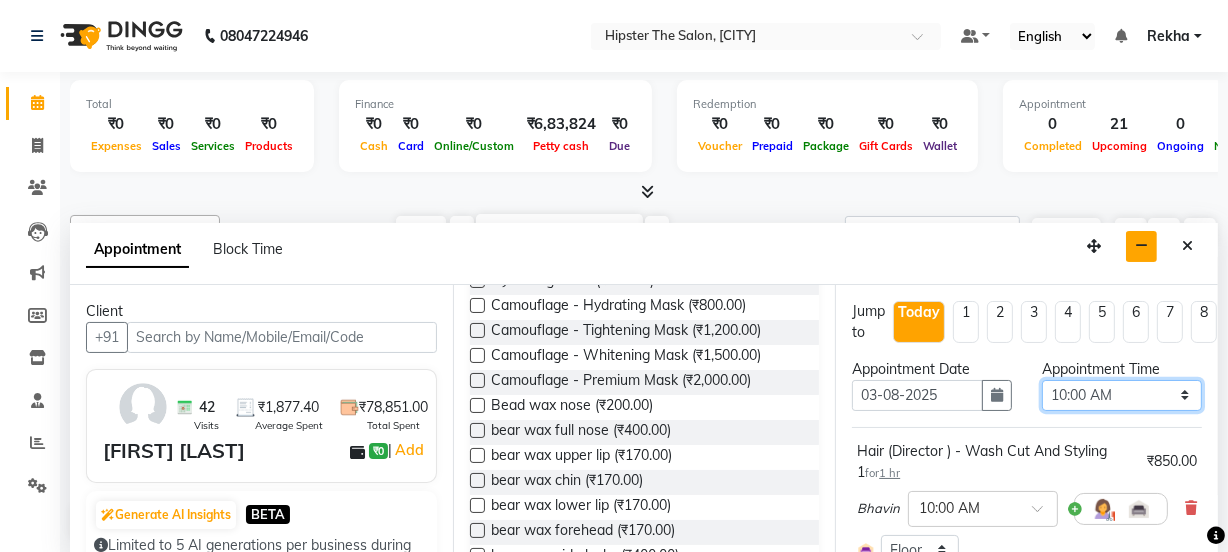 select on "1140" 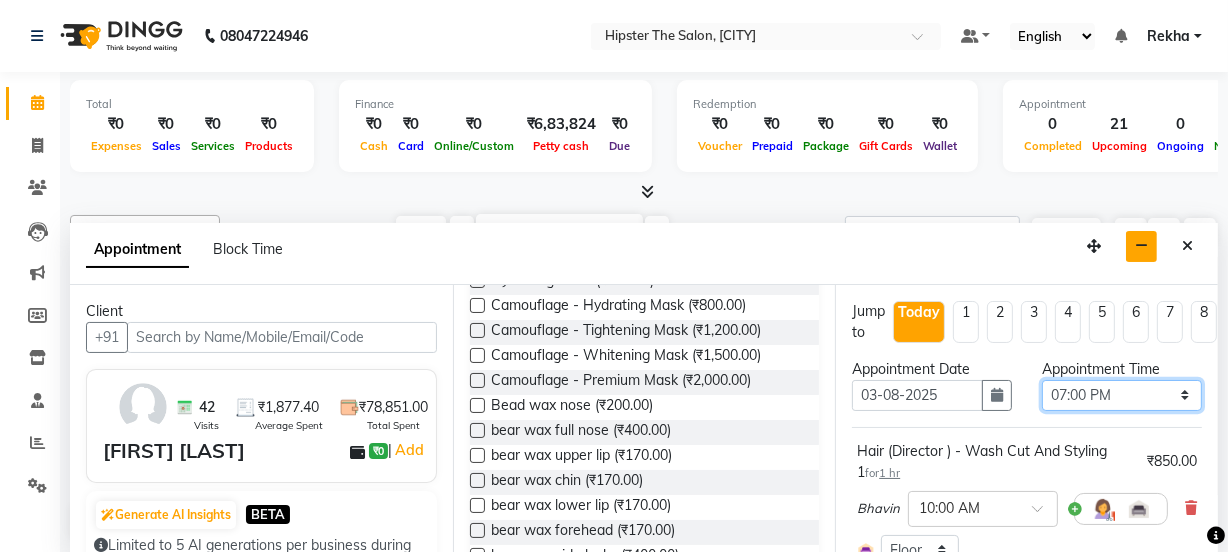 click on "Select 09:00 AM 09:15 AM 09:30 AM 09:45 AM 10:00 AM 10:15 AM 10:30 AM 10:45 AM 11:00 AM 11:15 AM 11:30 AM 11:45 AM 12:00 PM 12:15 PM 12:30 PM 12:45 PM 01:00 PM 01:15 PM 01:30 PM 01:45 PM 02:00 PM 02:15 PM 02:30 PM 02:45 PM 03:00 PM 03:15 PM 03:30 PM 03:45 PM 04:00 PM 04:15 PM 04:30 PM 04:45 PM 05:00 PM 05:15 PM 05:30 PM 05:45 PM 06:00 PM 06:15 PM 06:30 PM 06:45 PM 07:00 PM 07:15 PM 07:30 PM 07:45 PM 08:00 PM 08:15 PM 08:30 PM 08:45 PM 09:00 PM 09:15 PM 09:30 PM 09:45 PM 10:00 PM" at bounding box center [1122, 395] 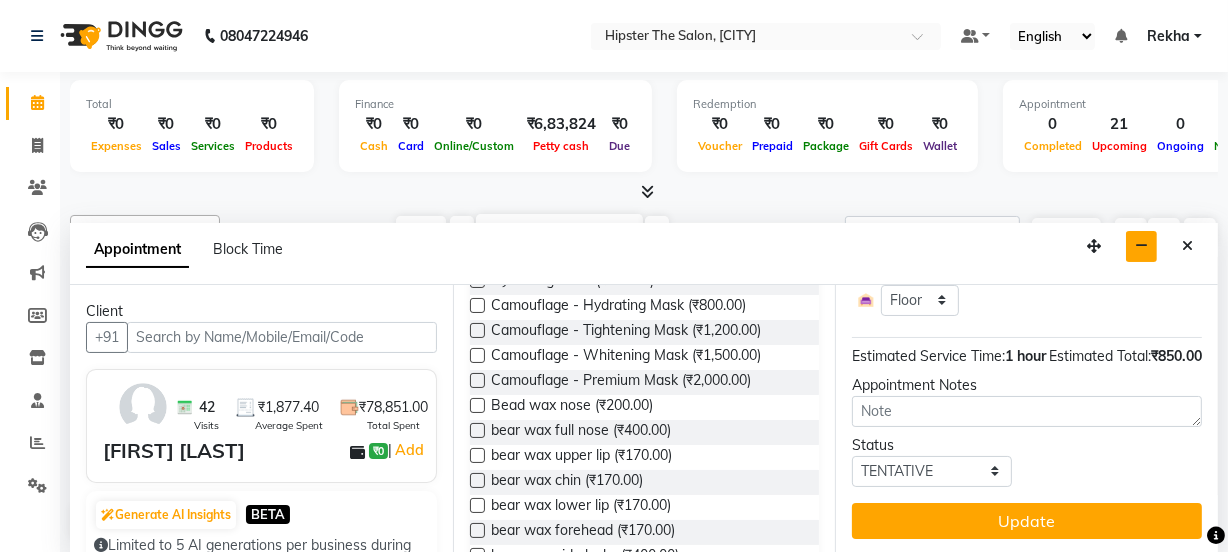 scroll, scrollTop: 285, scrollLeft: 0, axis: vertical 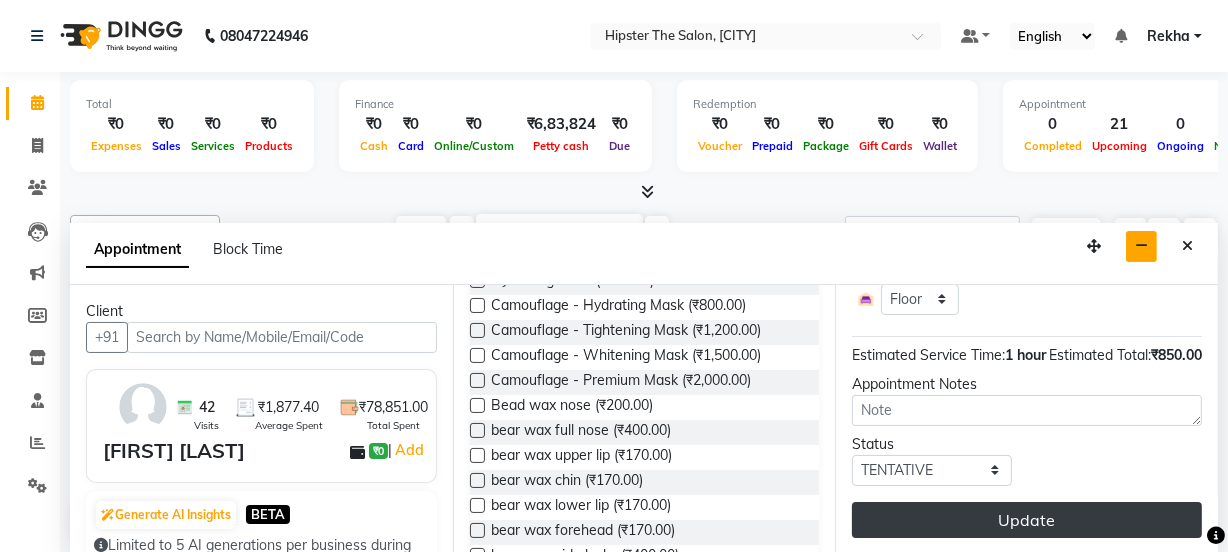 click on "Update" at bounding box center [1027, 520] 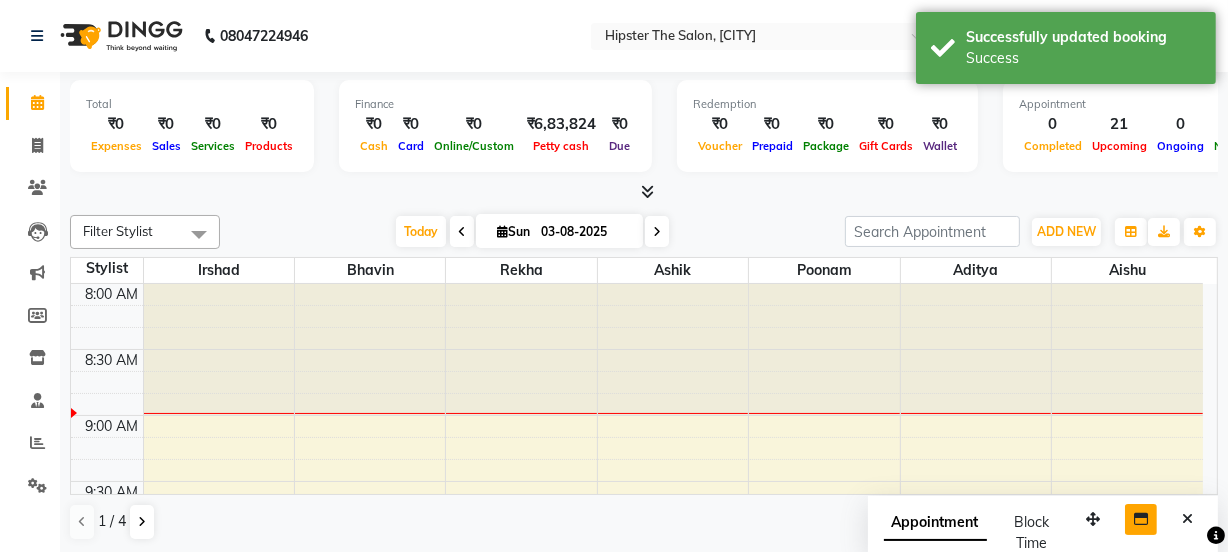 scroll, scrollTop: 0, scrollLeft: 0, axis: both 